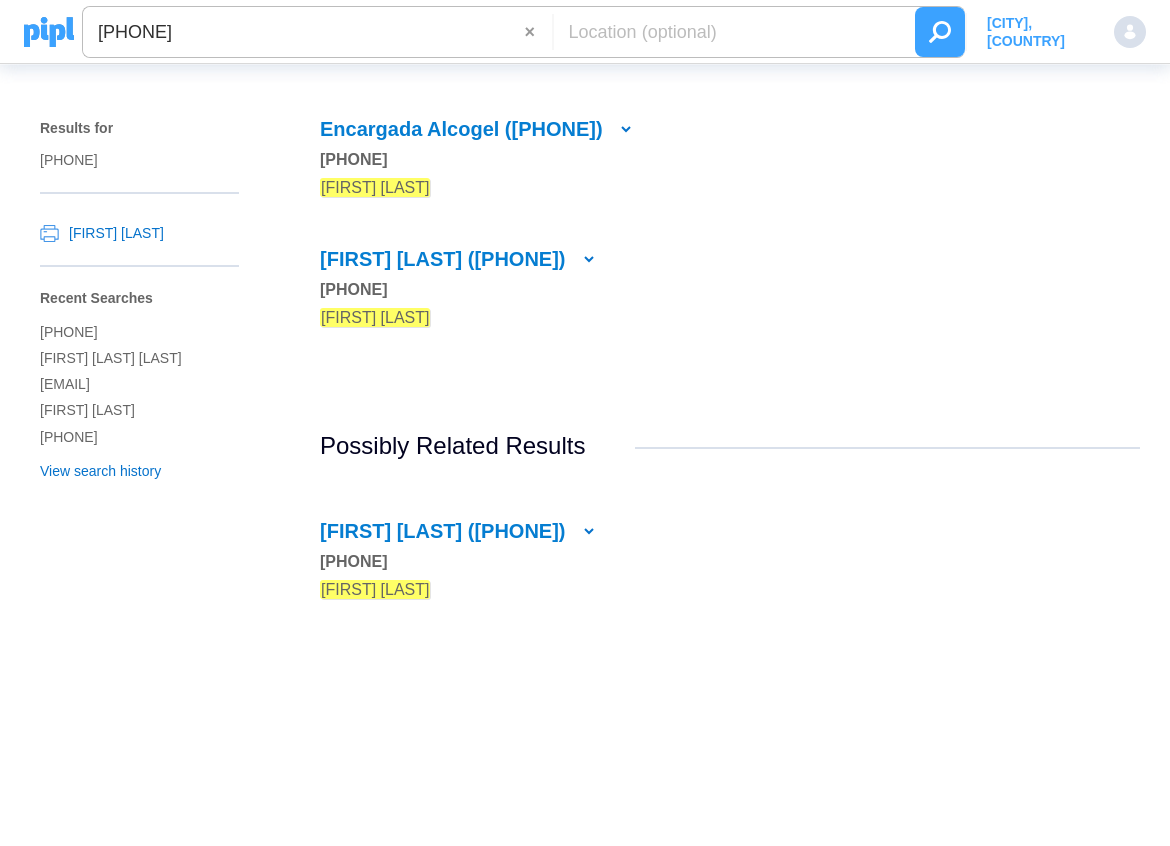 scroll, scrollTop: 0, scrollLeft: 0, axis: both 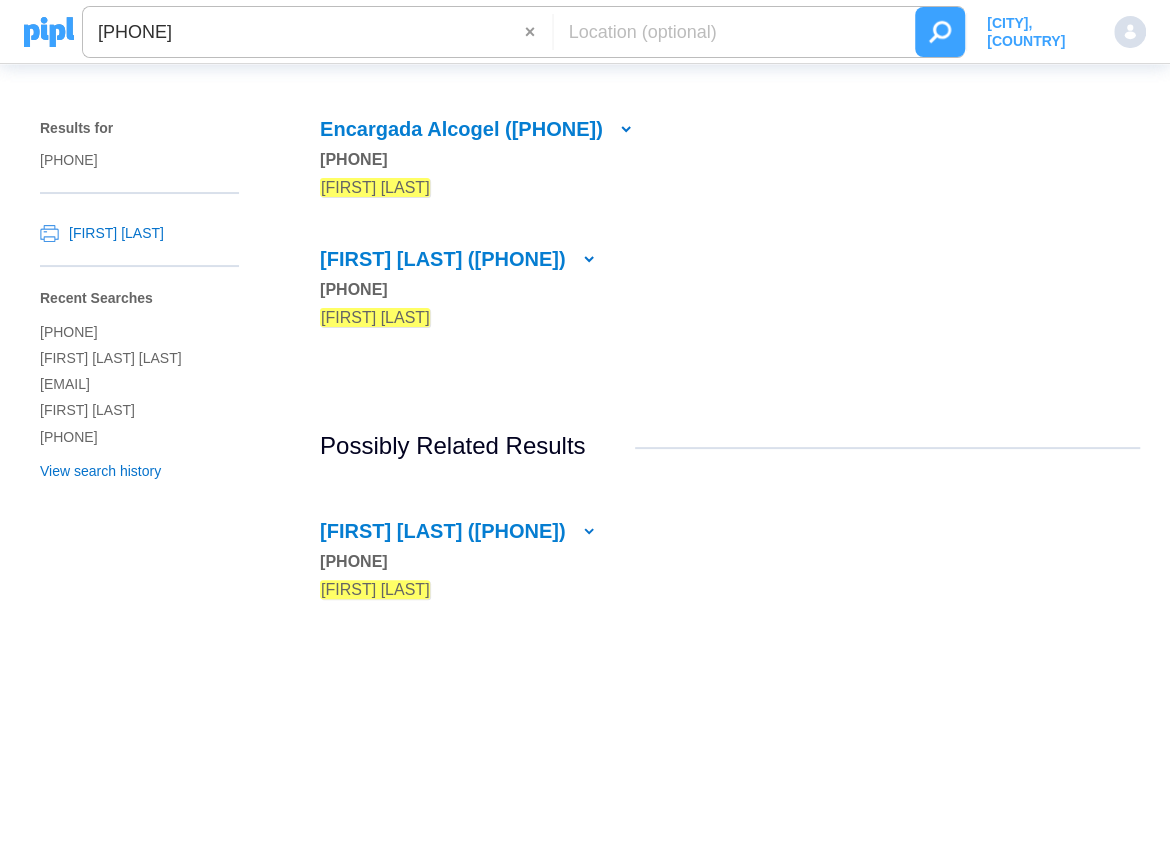 drag, startPoint x: 324, startPoint y: 34, endPoint x: 87, endPoint y: 26, distance: 237.13498 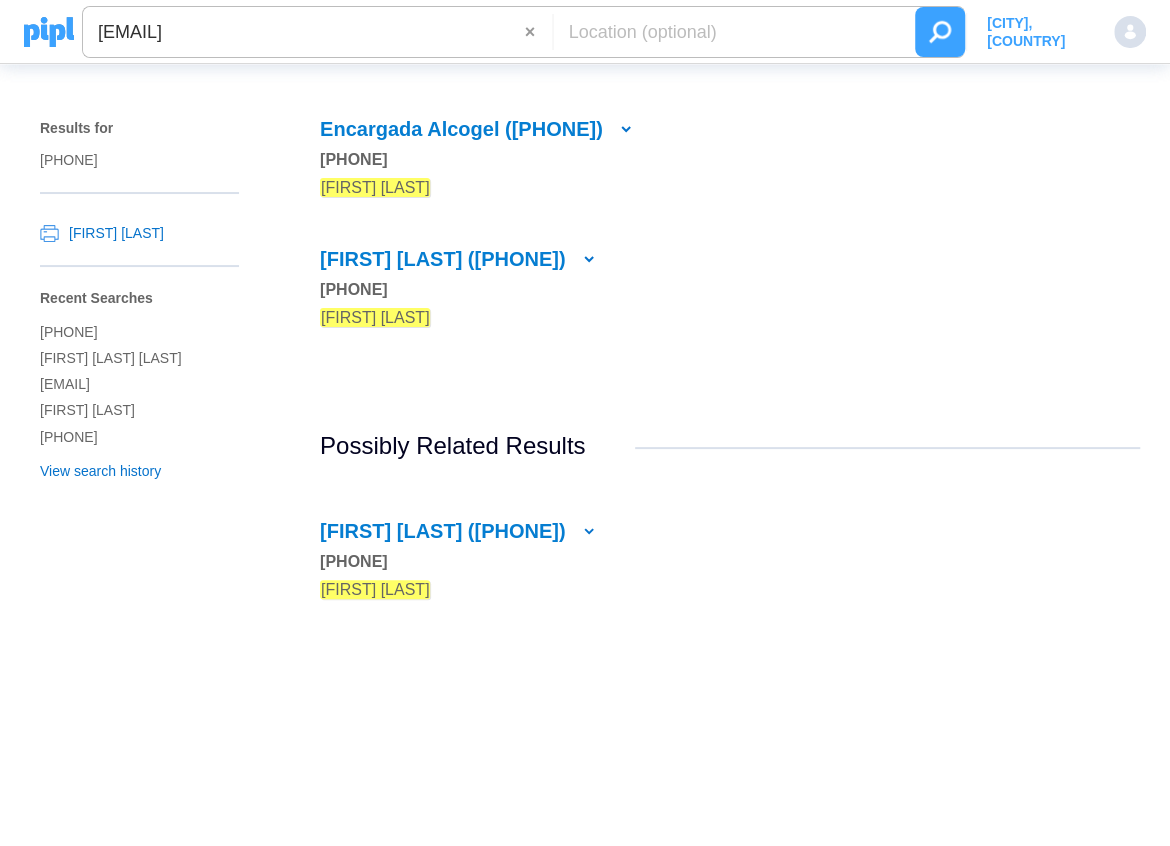 click at bounding box center (940, 32) 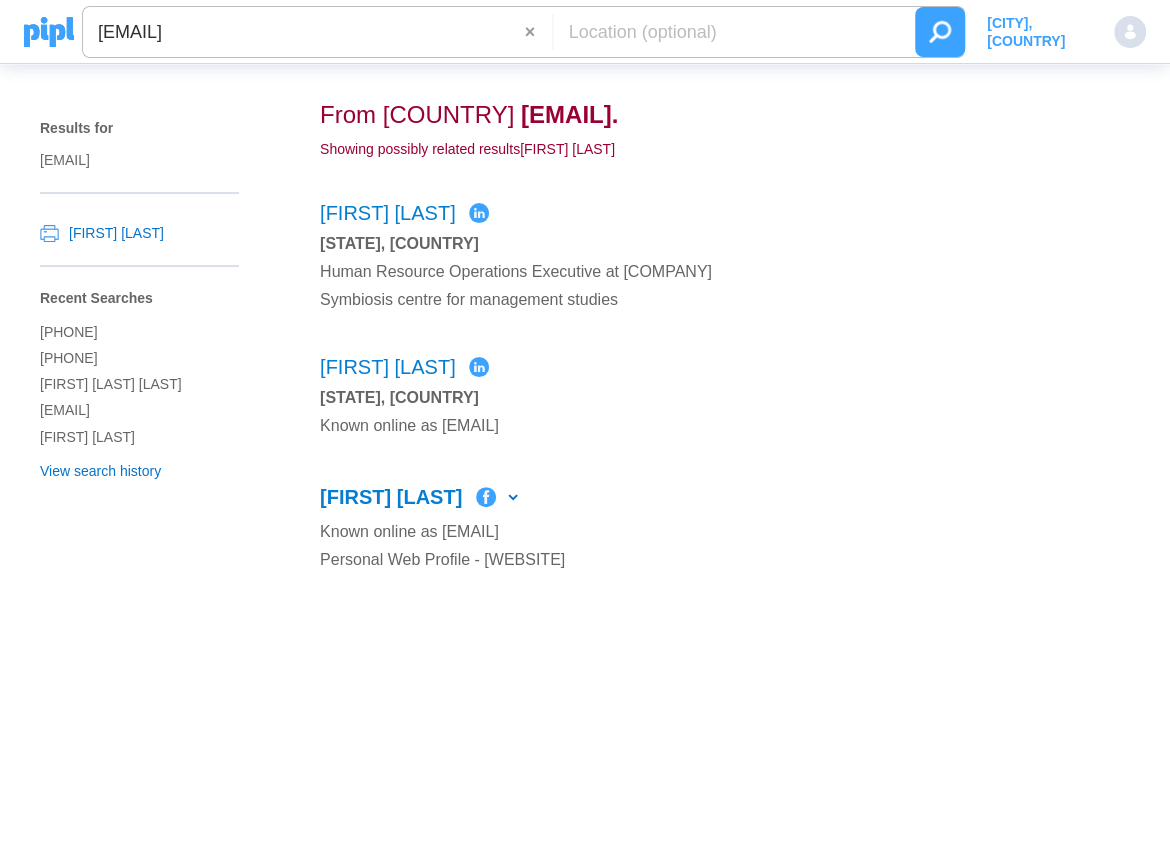 drag, startPoint x: 373, startPoint y: 33, endPoint x: 97, endPoint y: 36, distance: 276.0163 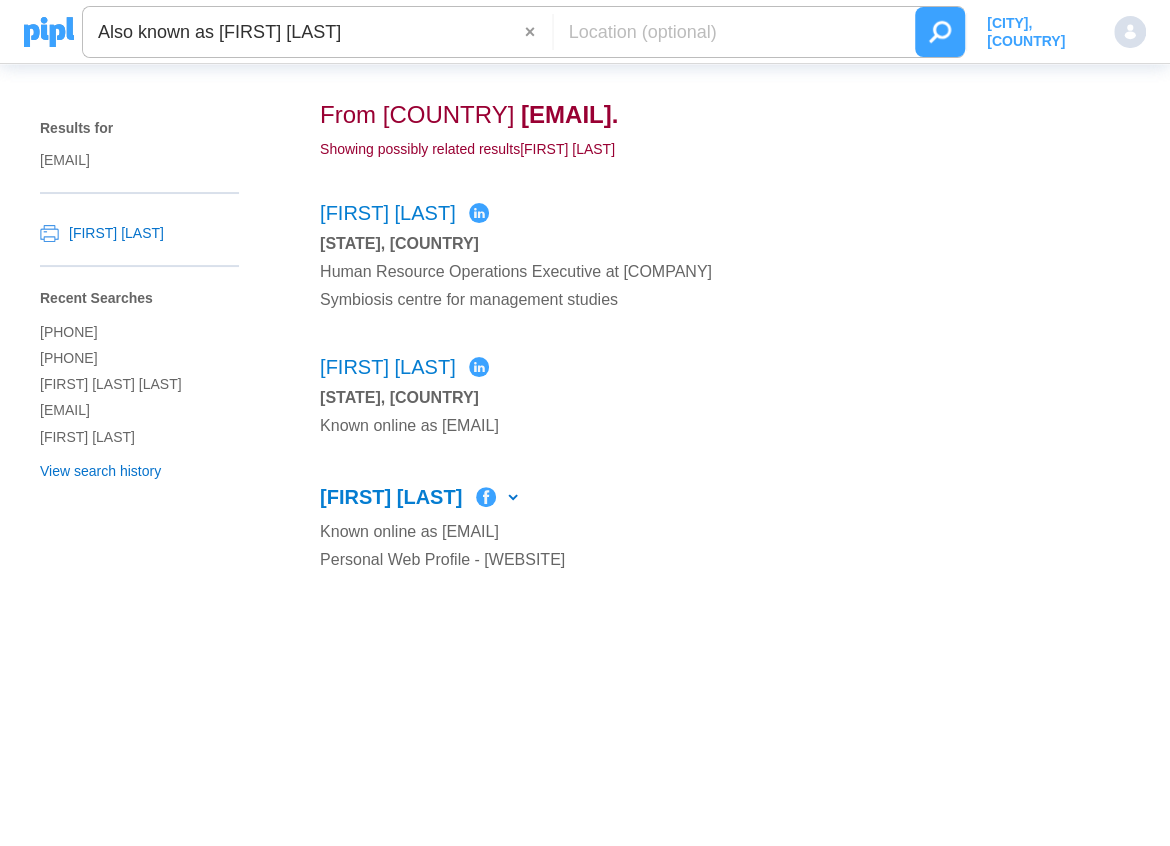 click at bounding box center (940, 32) 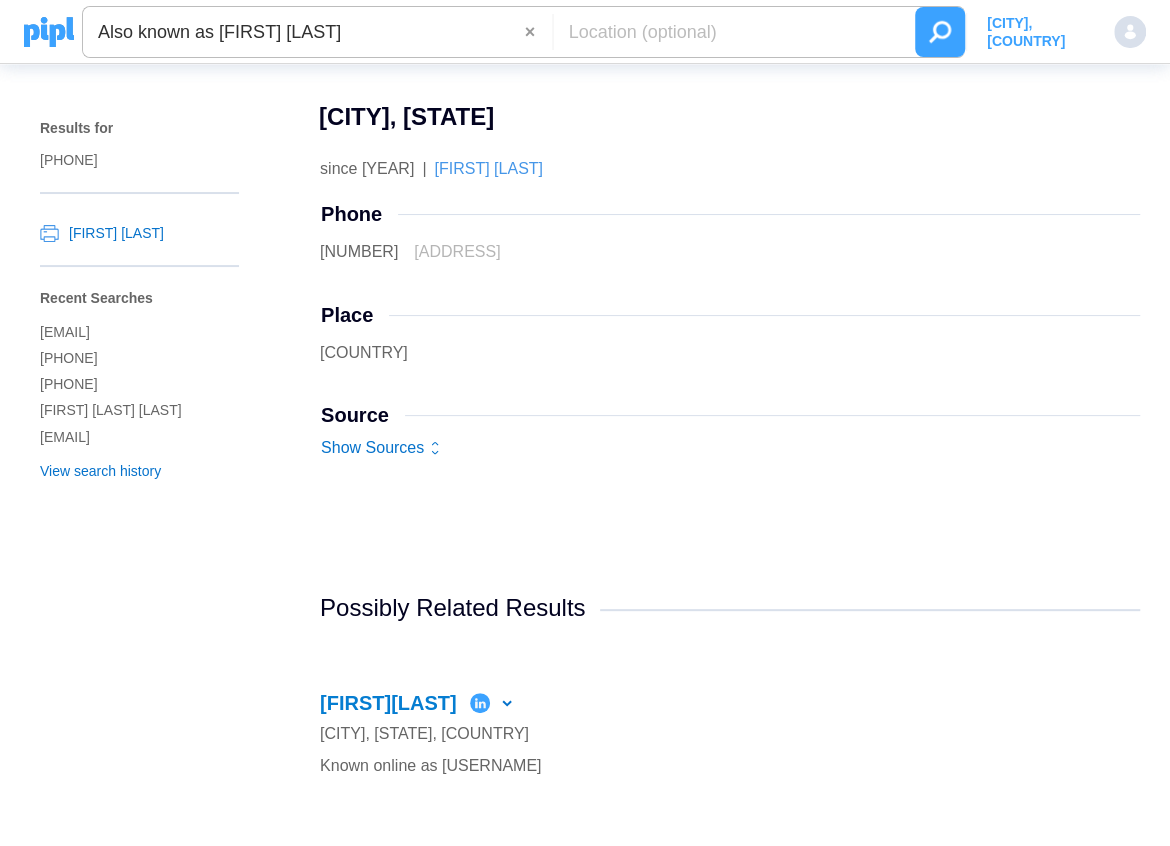 drag, startPoint x: 233, startPoint y: 34, endPoint x: 95, endPoint y: 24, distance: 138.36185 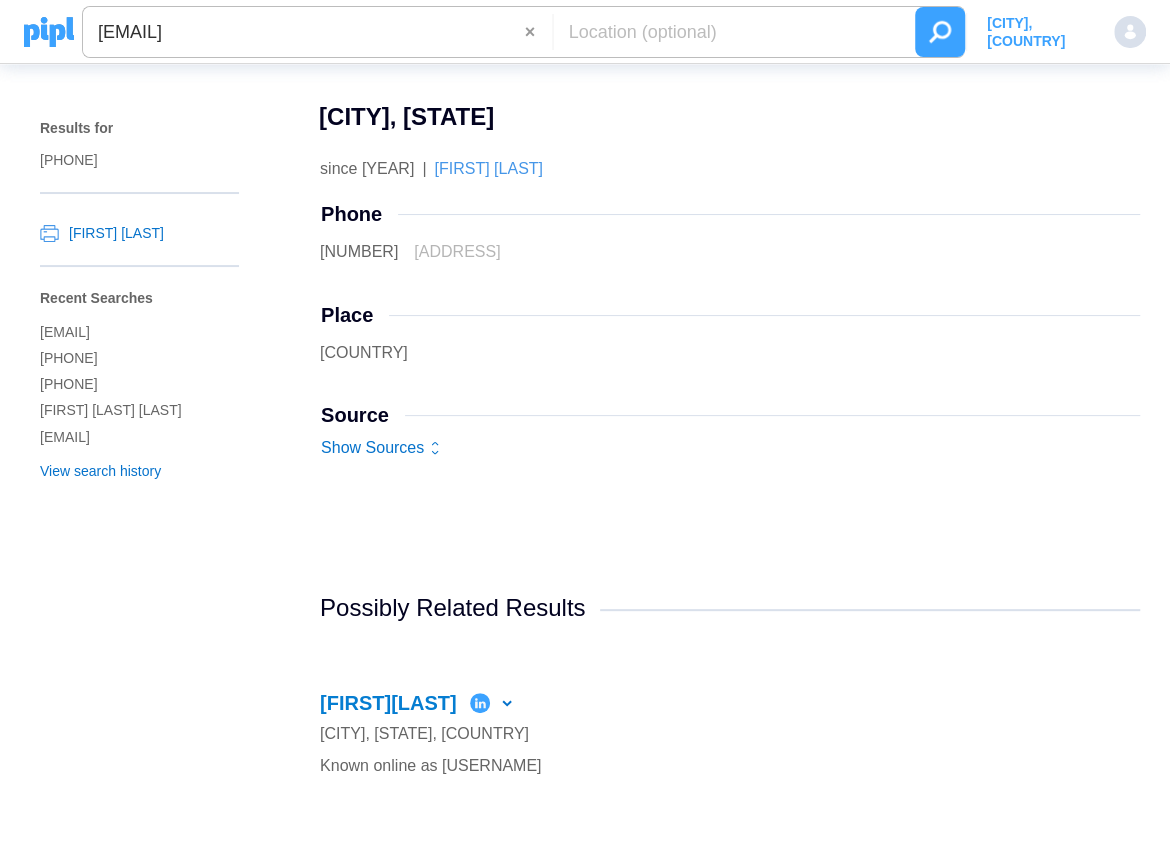 click at bounding box center (940, 32) 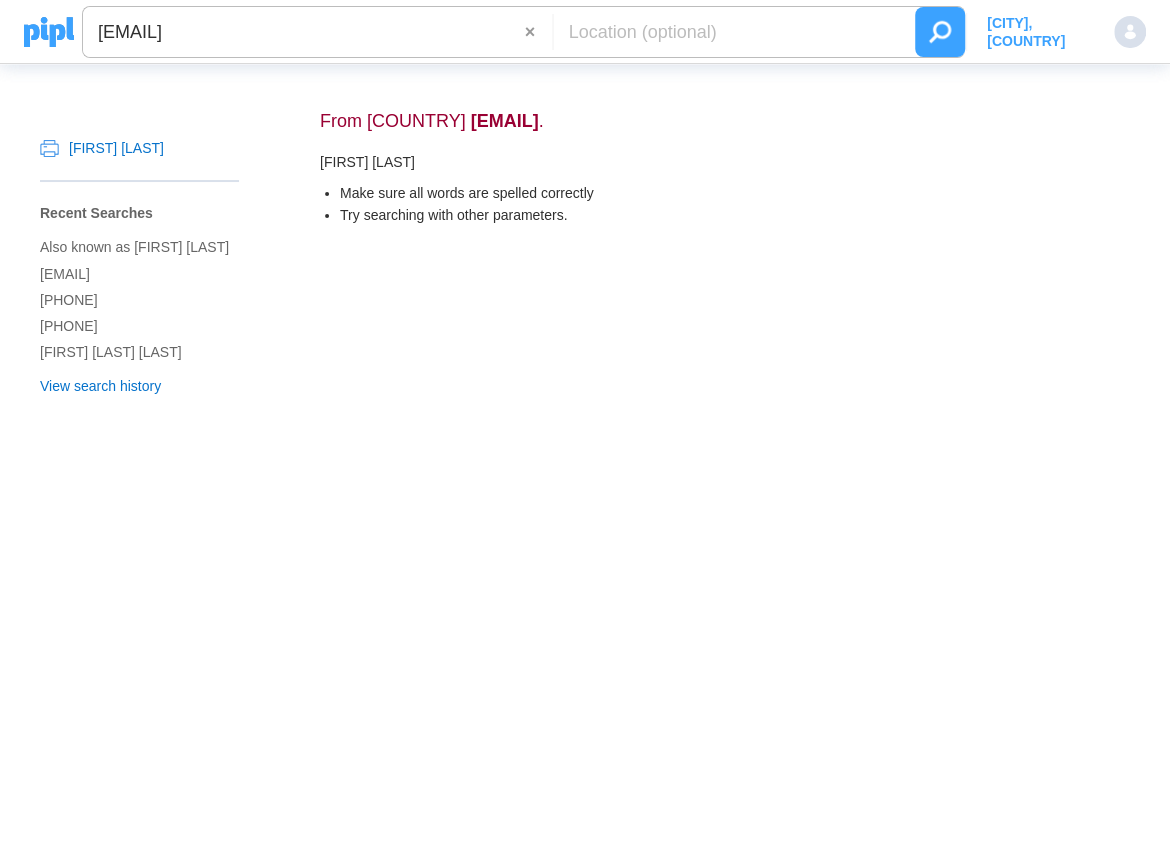 drag, startPoint x: 413, startPoint y: 27, endPoint x: 93, endPoint y: 28, distance: 320.00156 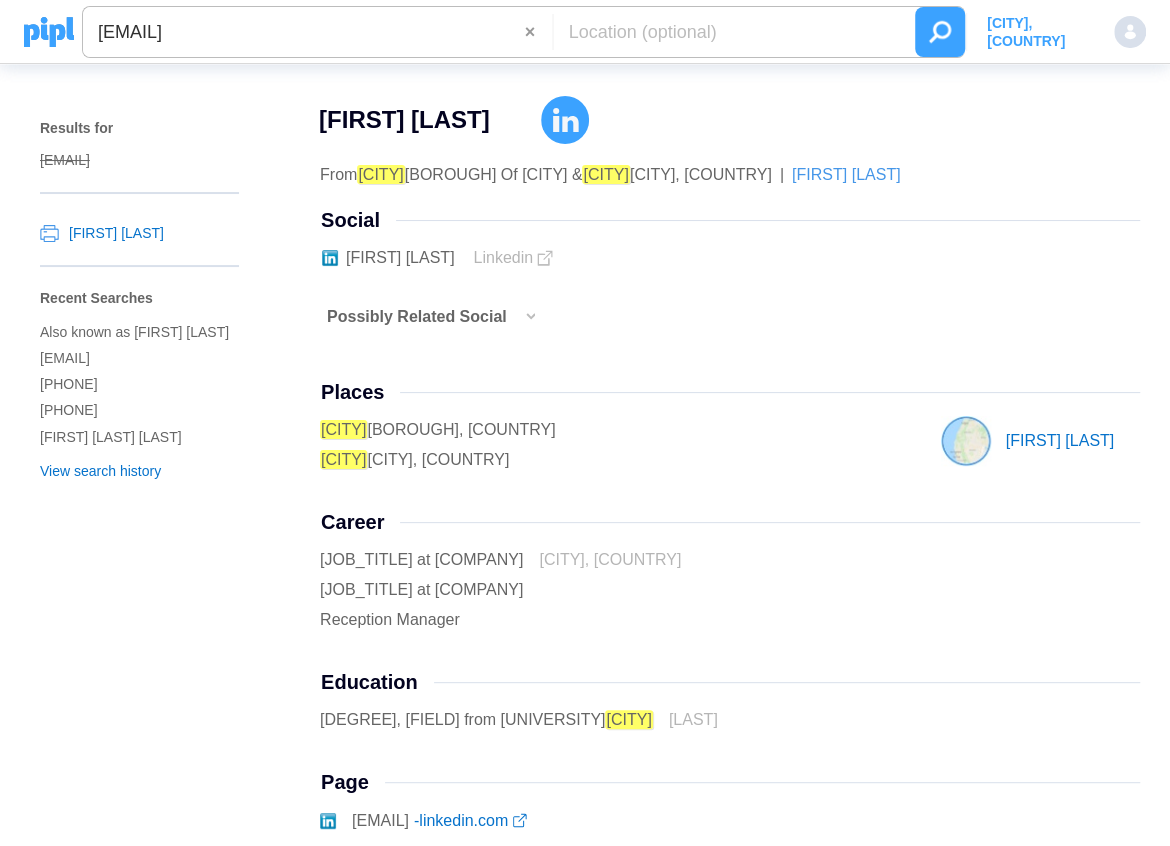 click on "[FIRST] [LAST]" at bounding box center (160, 3808) 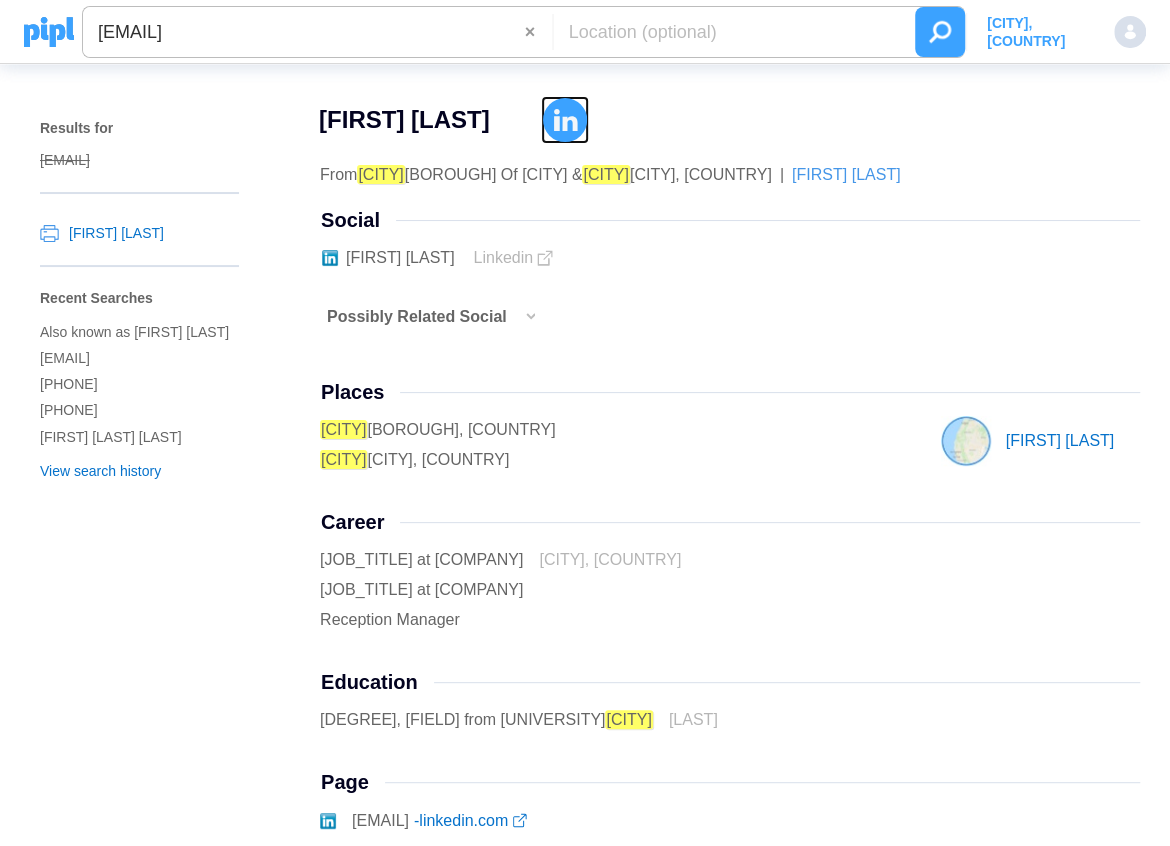 click at bounding box center (565, 120) 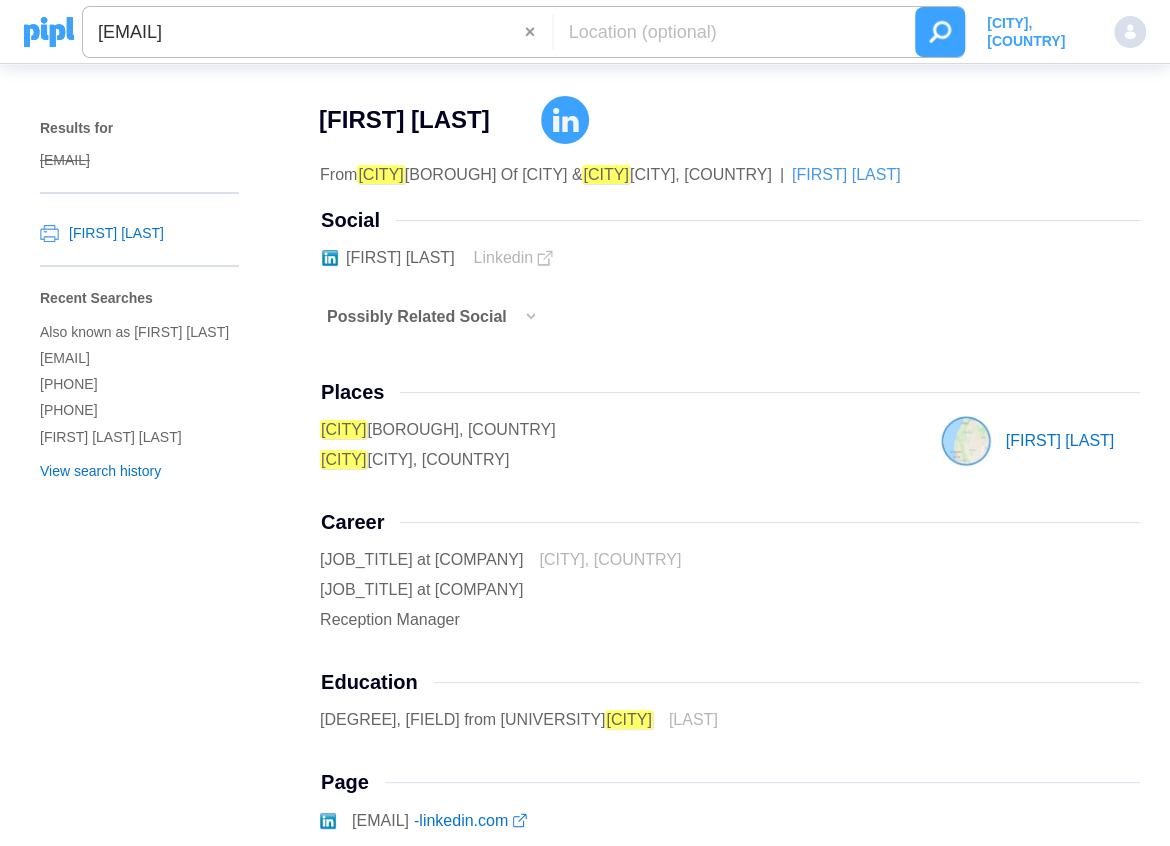 drag, startPoint x: 354, startPoint y: 24, endPoint x: 98, endPoint y: 14, distance: 256.19525 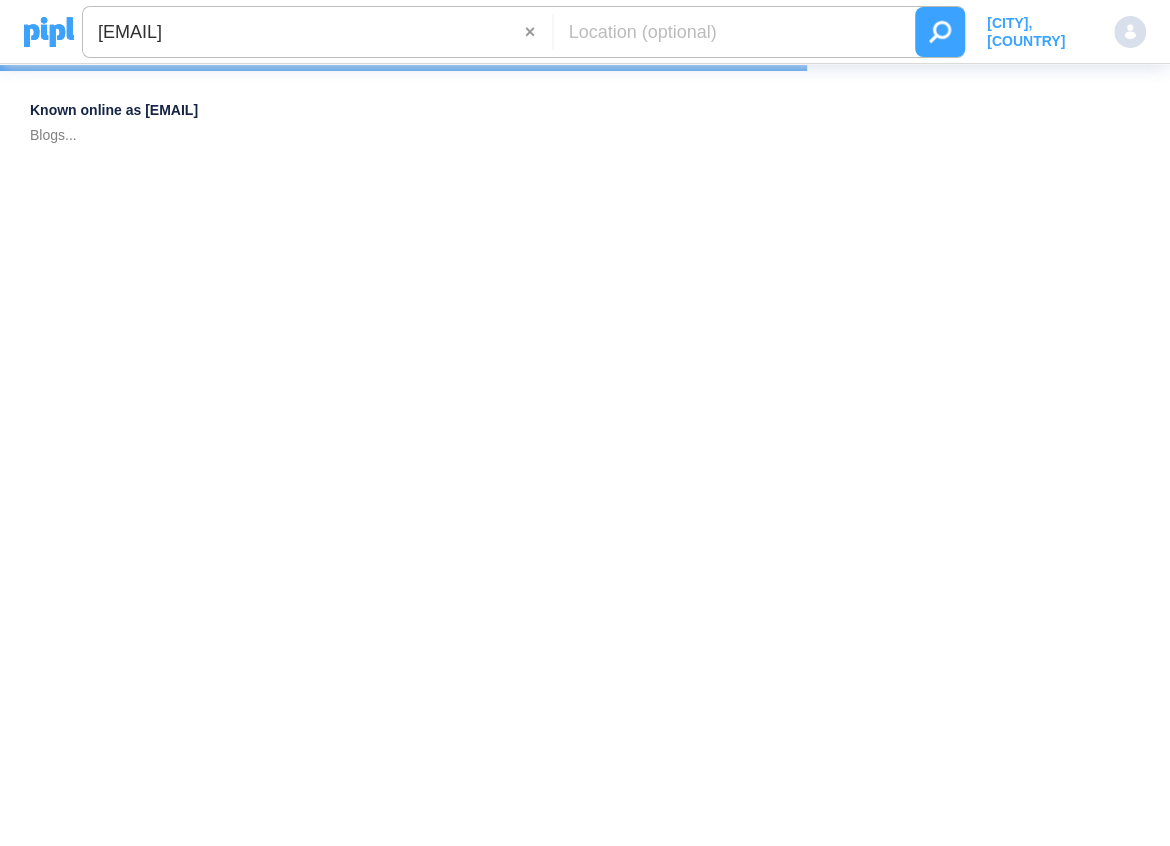 drag, startPoint x: 275, startPoint y: 30, endPoint x: 88, endPoint y: 34, distance: 187.04277 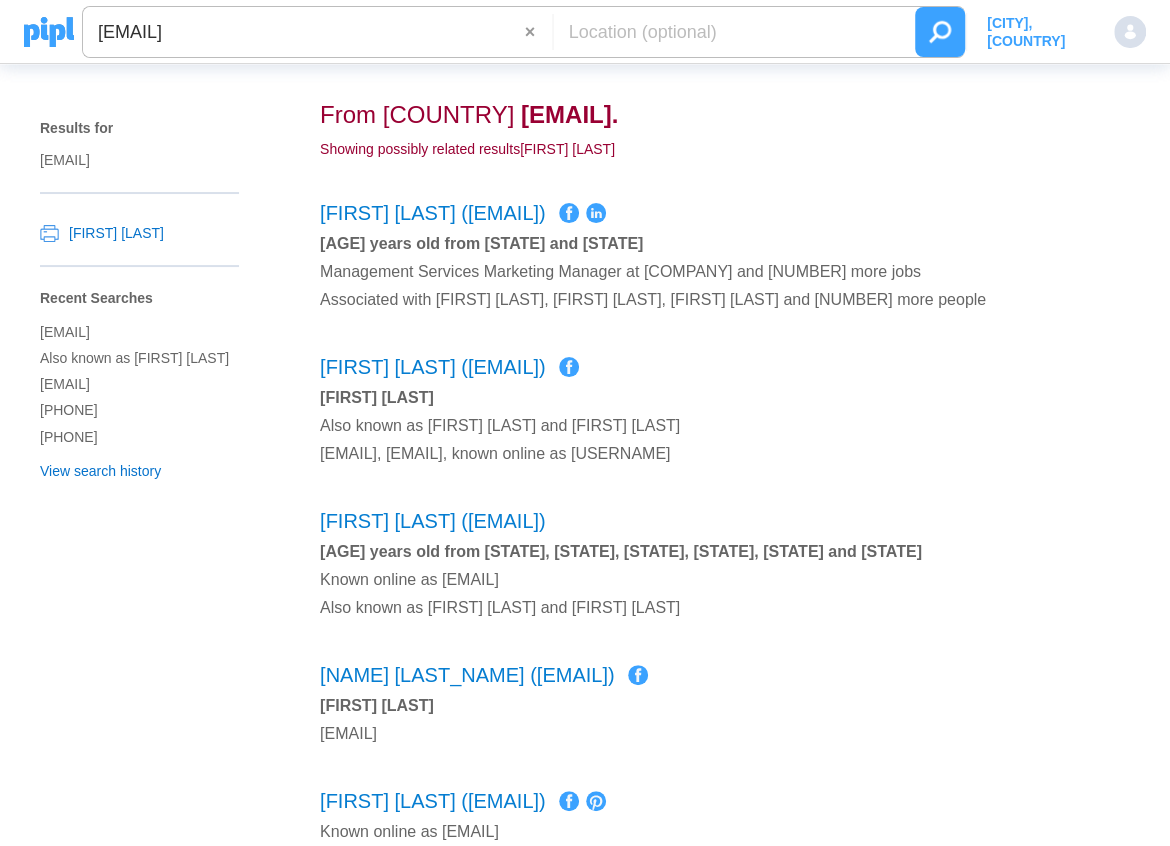 paste on "[PHONE]" 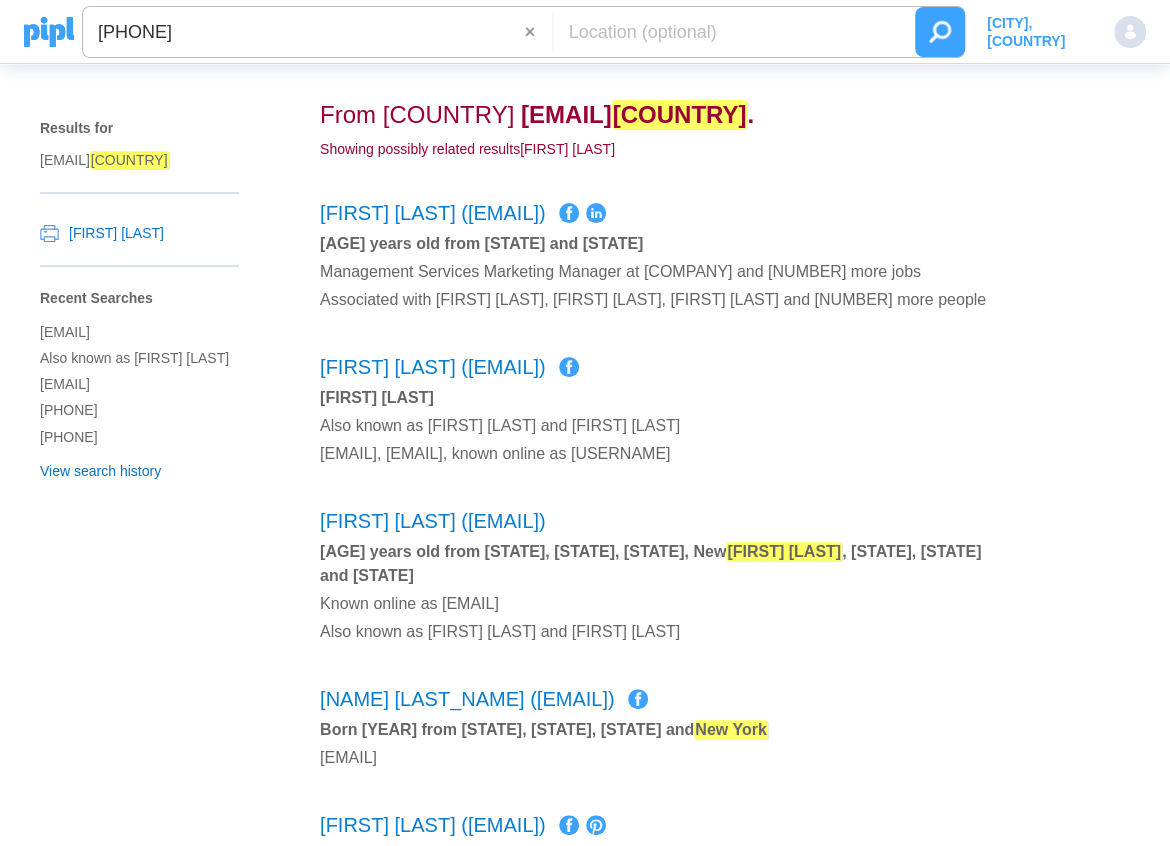 drag, startPoint x: 301, startPoint y: 29, endPoint x: 93, endPoint y: 25, distance: 208.03845 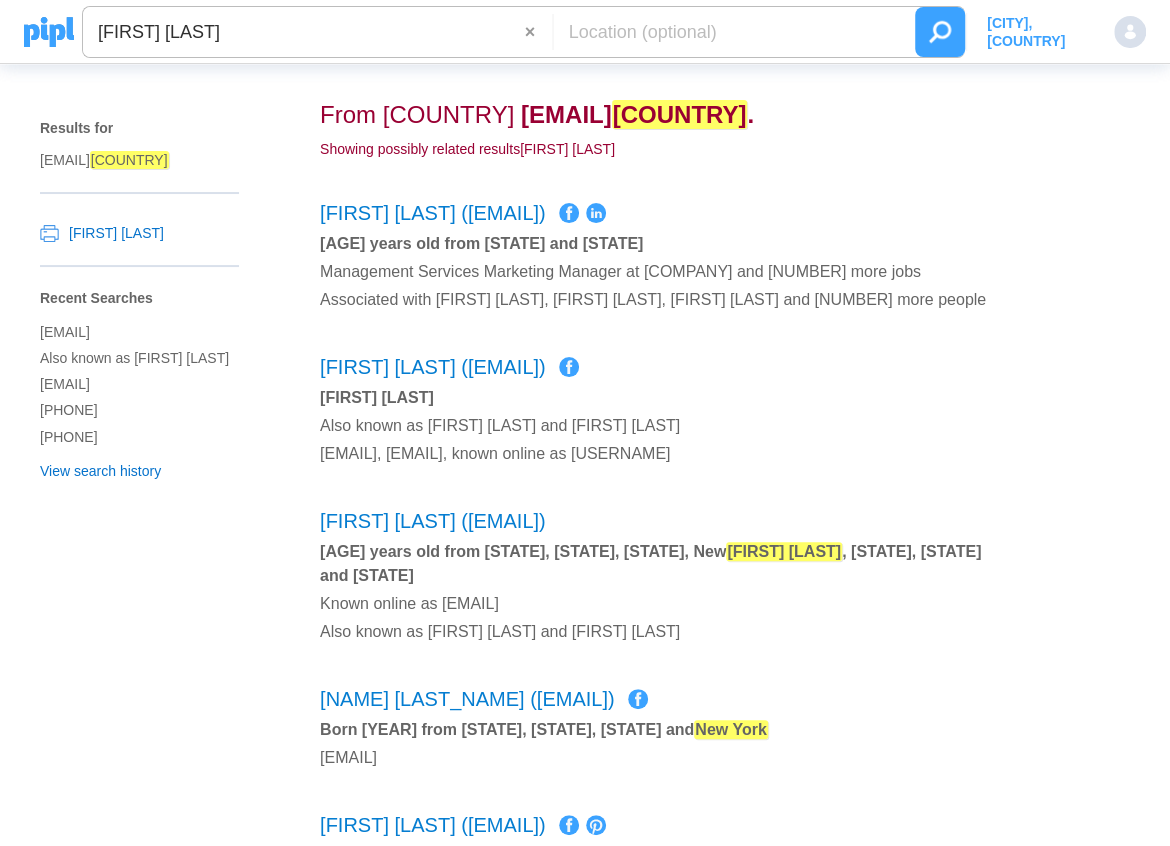 type on "[FIRST] [LAST]" 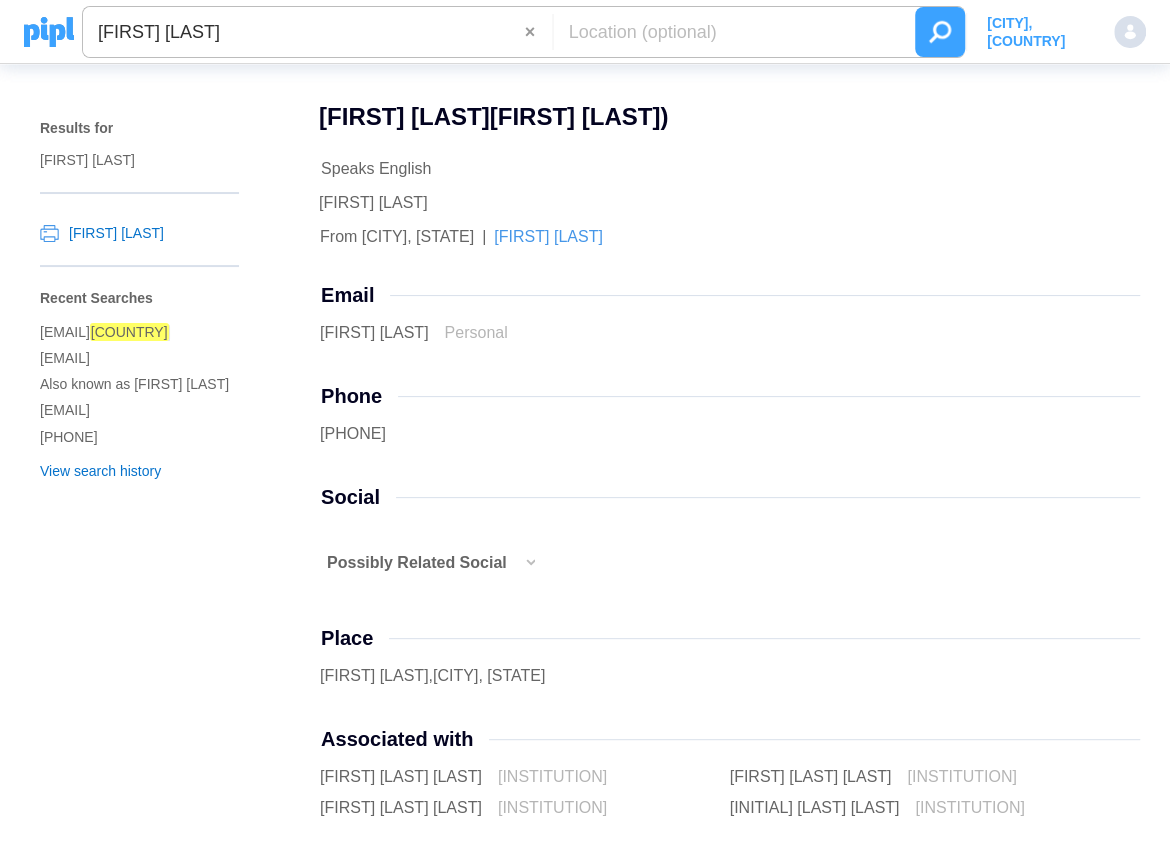 click at bounding box center (529, 572) 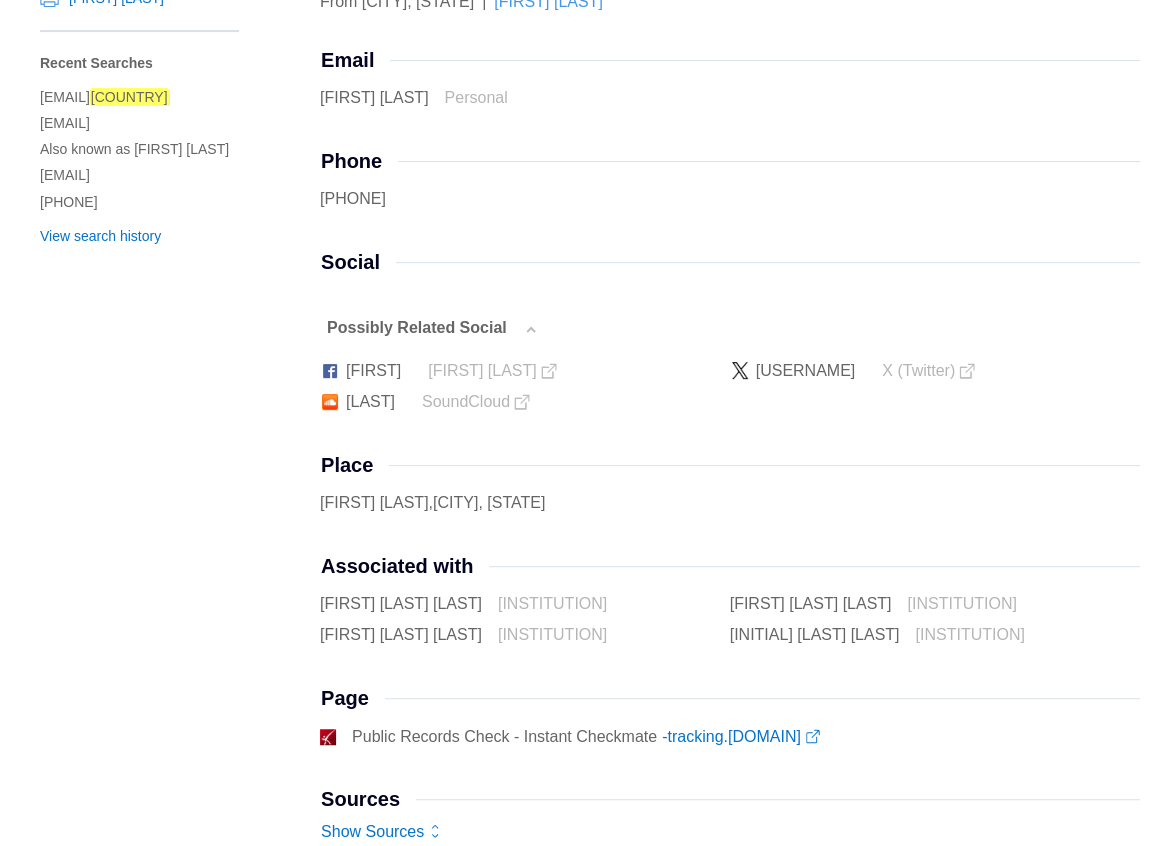 scroll, scrollTop: 257, scrollLeft: 0, axis: vertical 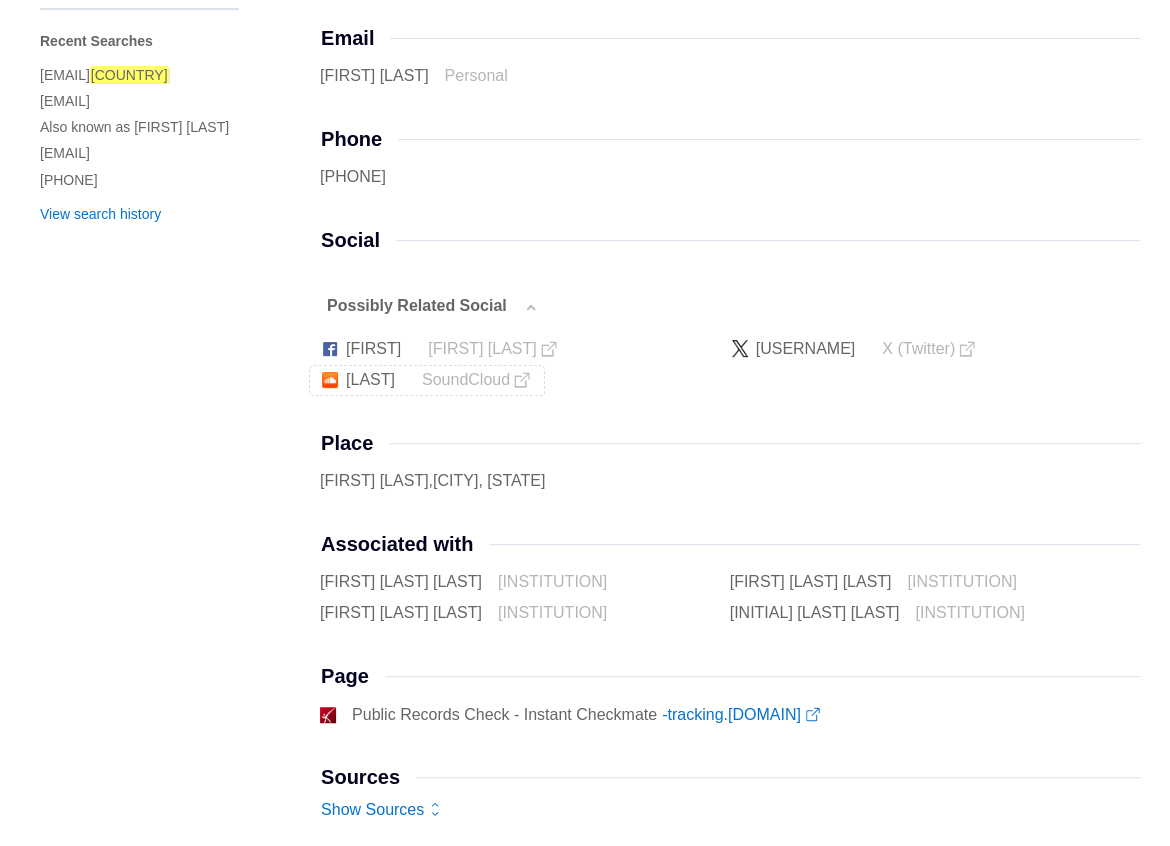type 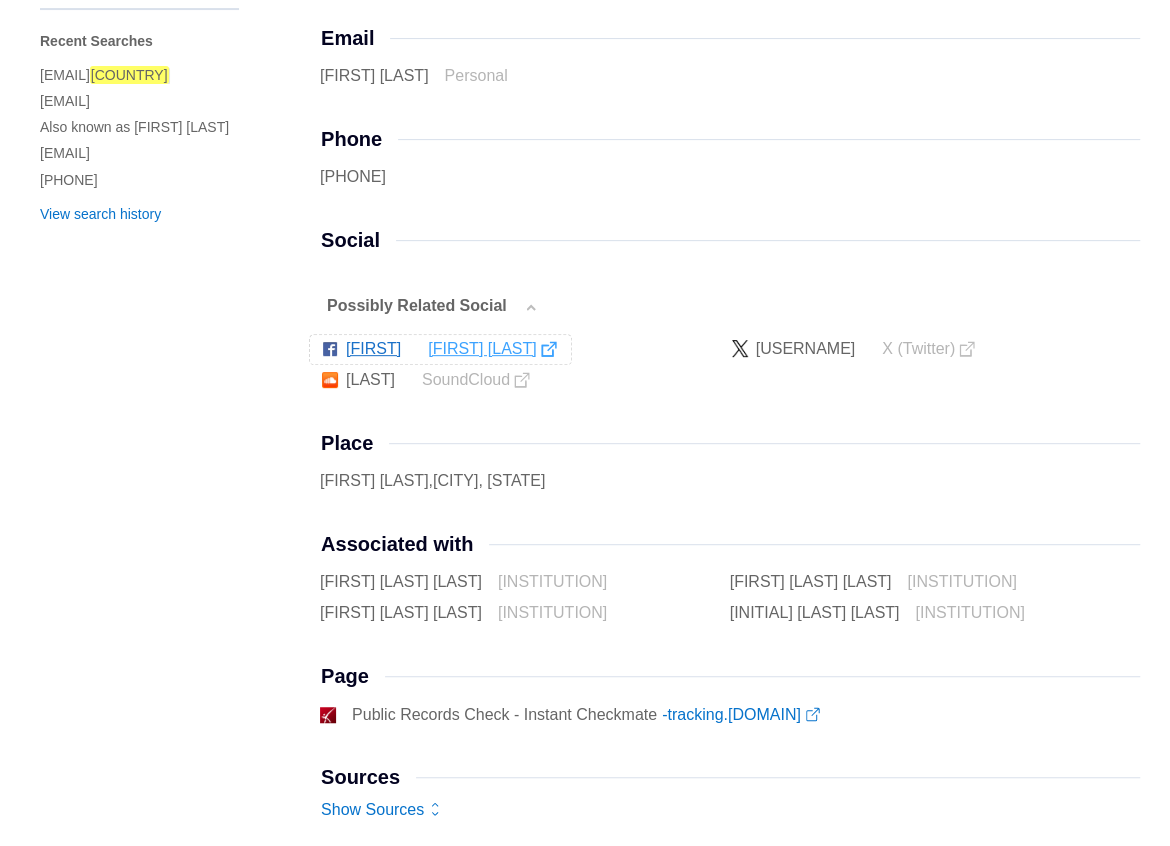 type 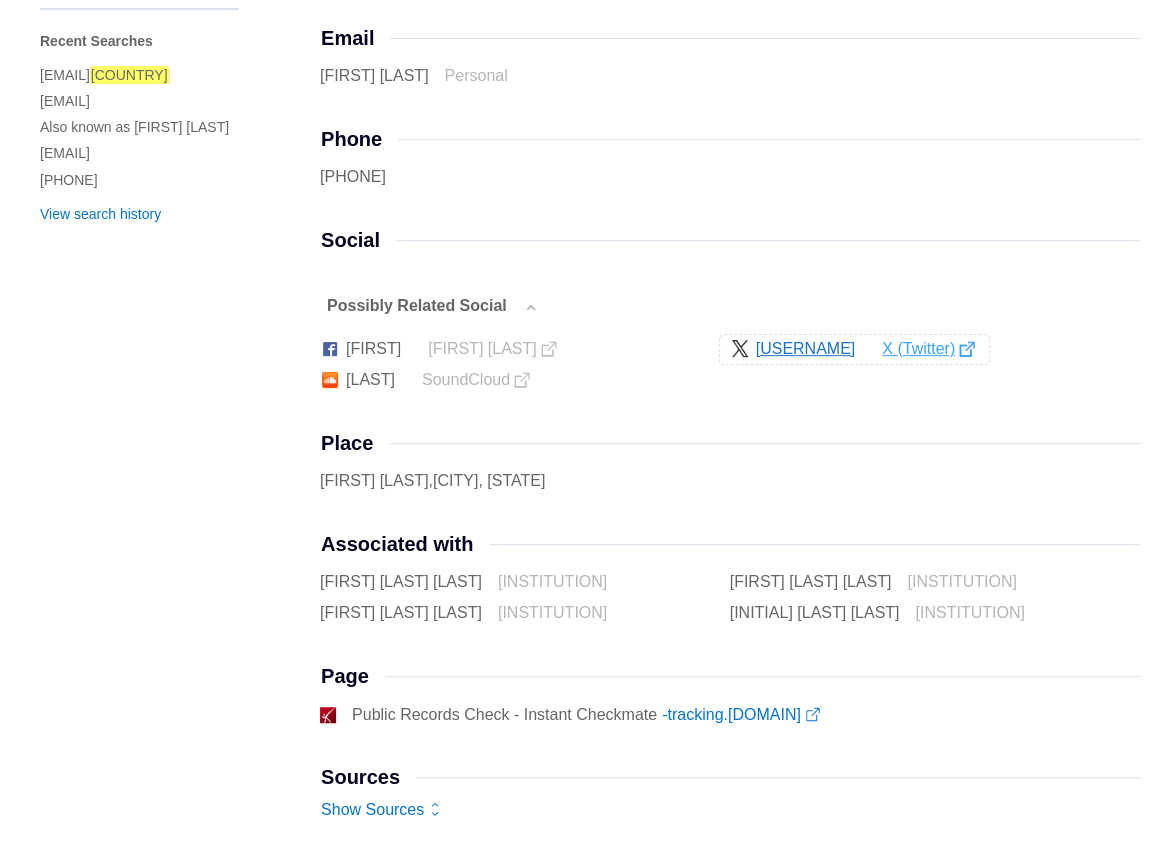 click on "X (Twitter)" at bounding box center [927, 349] 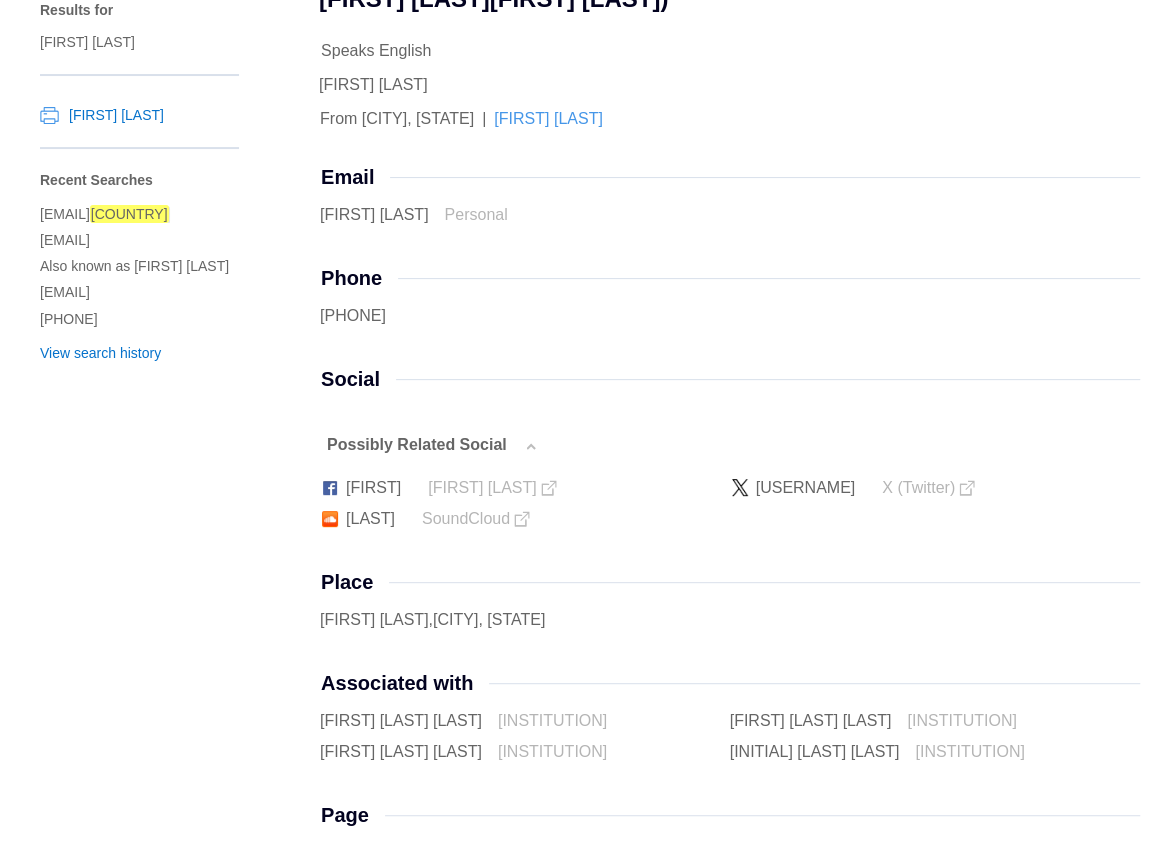 scroll, scrollTop: 0, scrollLeft: 0, axis: both 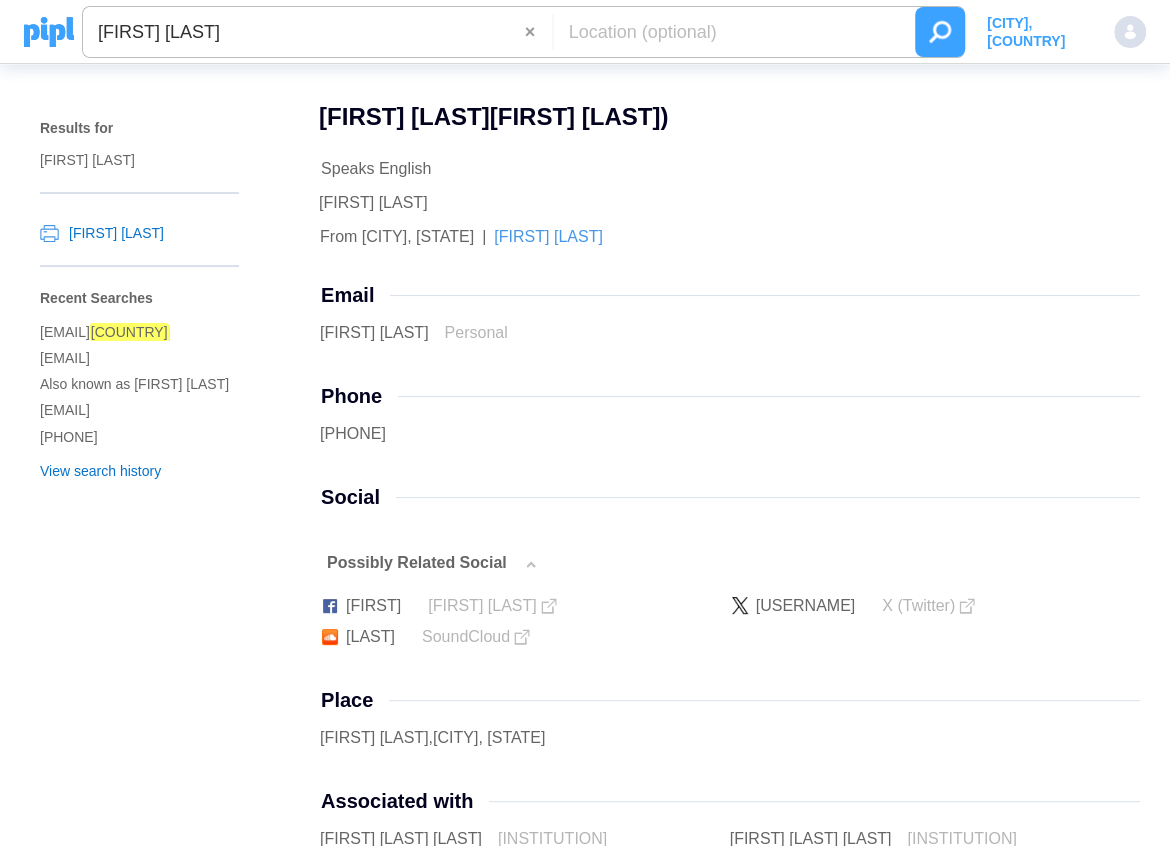 drag, startPoint x: 307, startPoint y: 37, endPoint x: 94, endPoint y: 25, distance: 213.33775 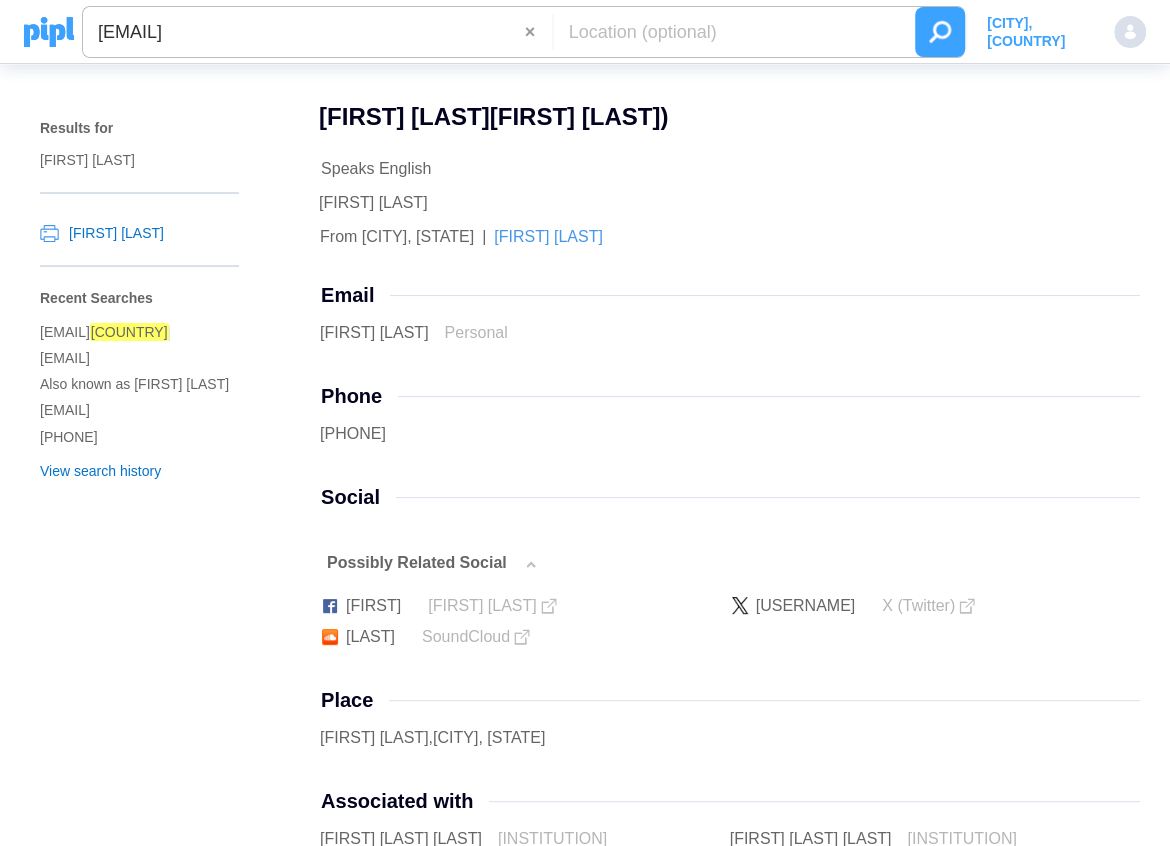 click at bounding box center [940, 32] 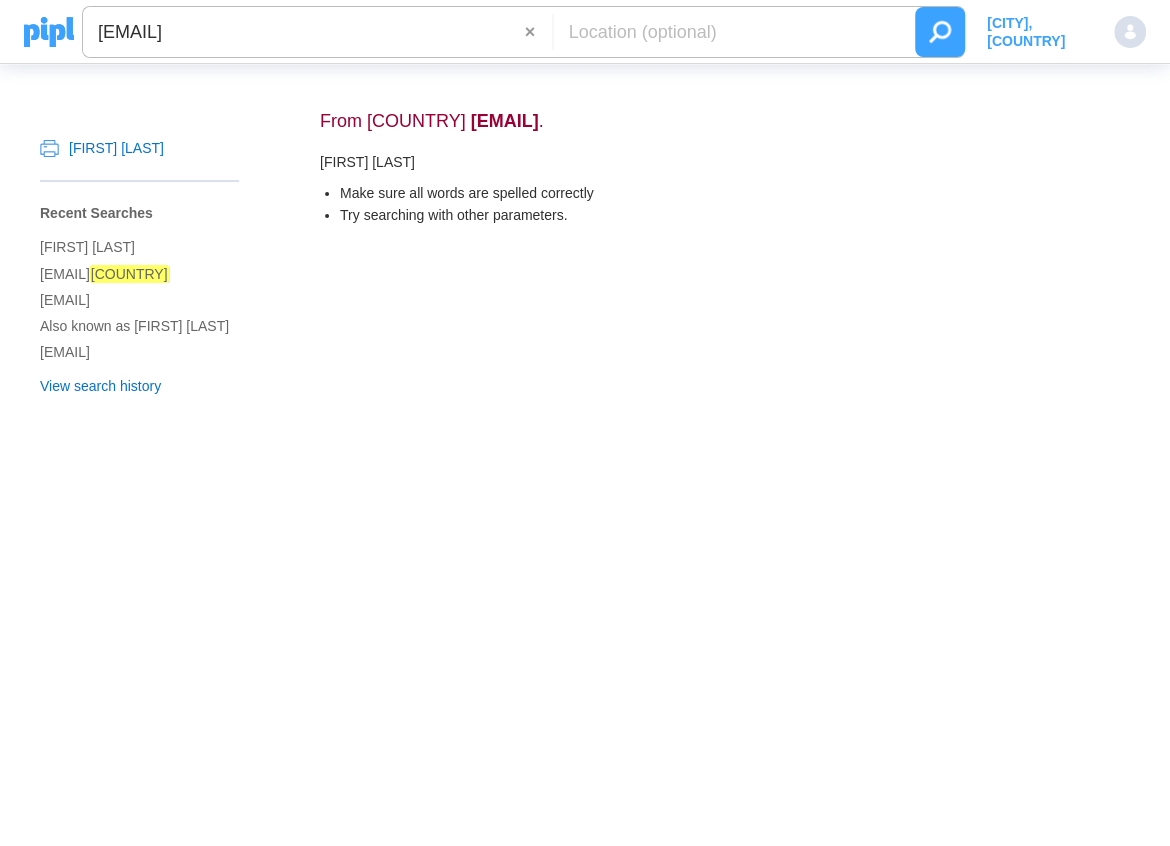 drag, startPoint x: 375, startPoint y: 36, endPoint x: 78, endPoint y: 46, distance: 297.1683 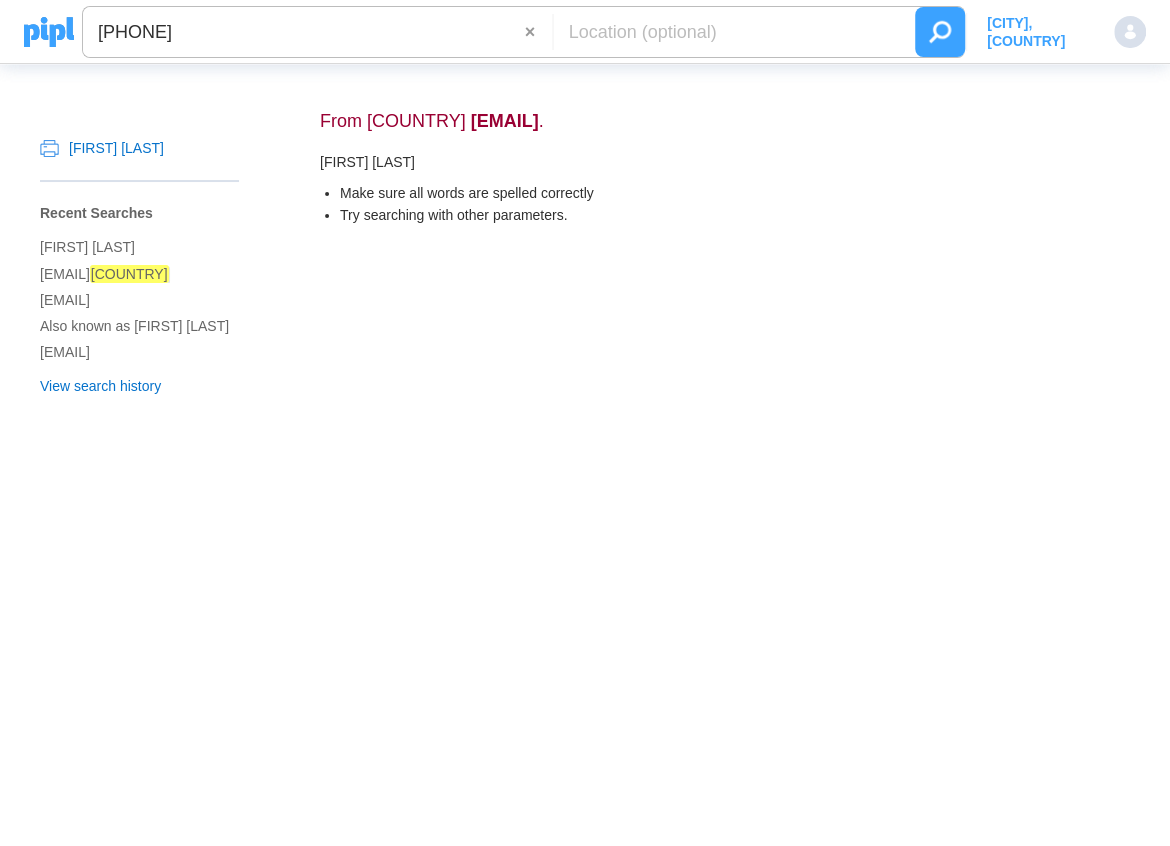 click at bounding box center (940, 32) 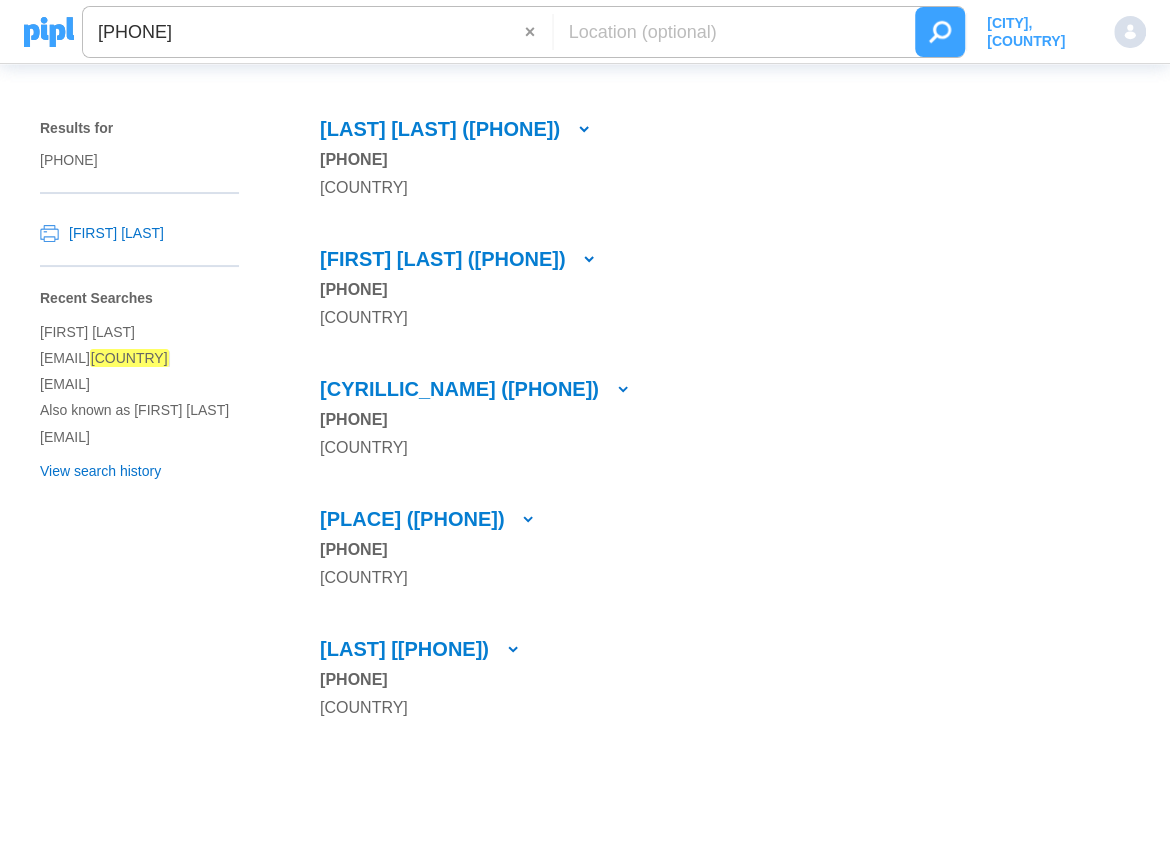 drag, startPoint x: 296, startPoint y: 16, endPoint x: 93, endPoint y: 29, distance: 203.41583 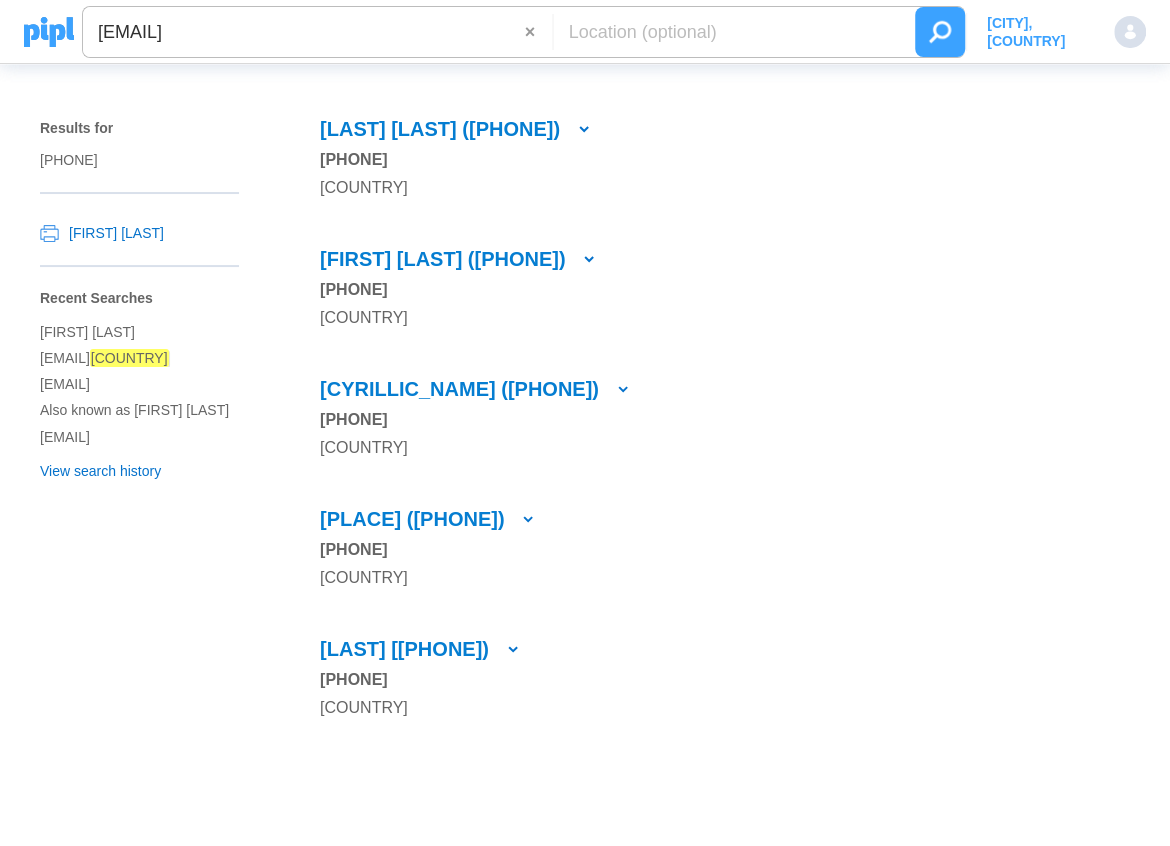 click at bounding box center [940, 32] 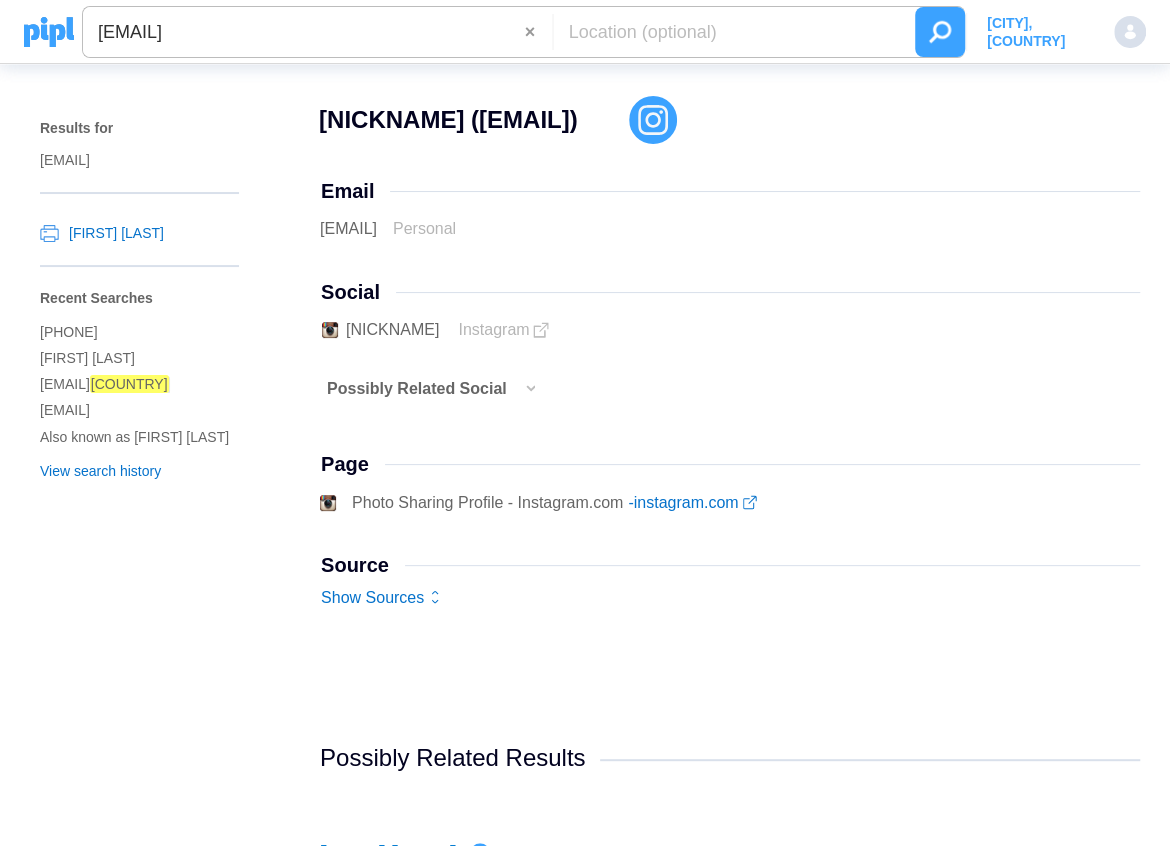 drag, startPoint x: 353, startPoint y: 37, endPoint x: 96, endPoint y: 40, distance: 257.01752 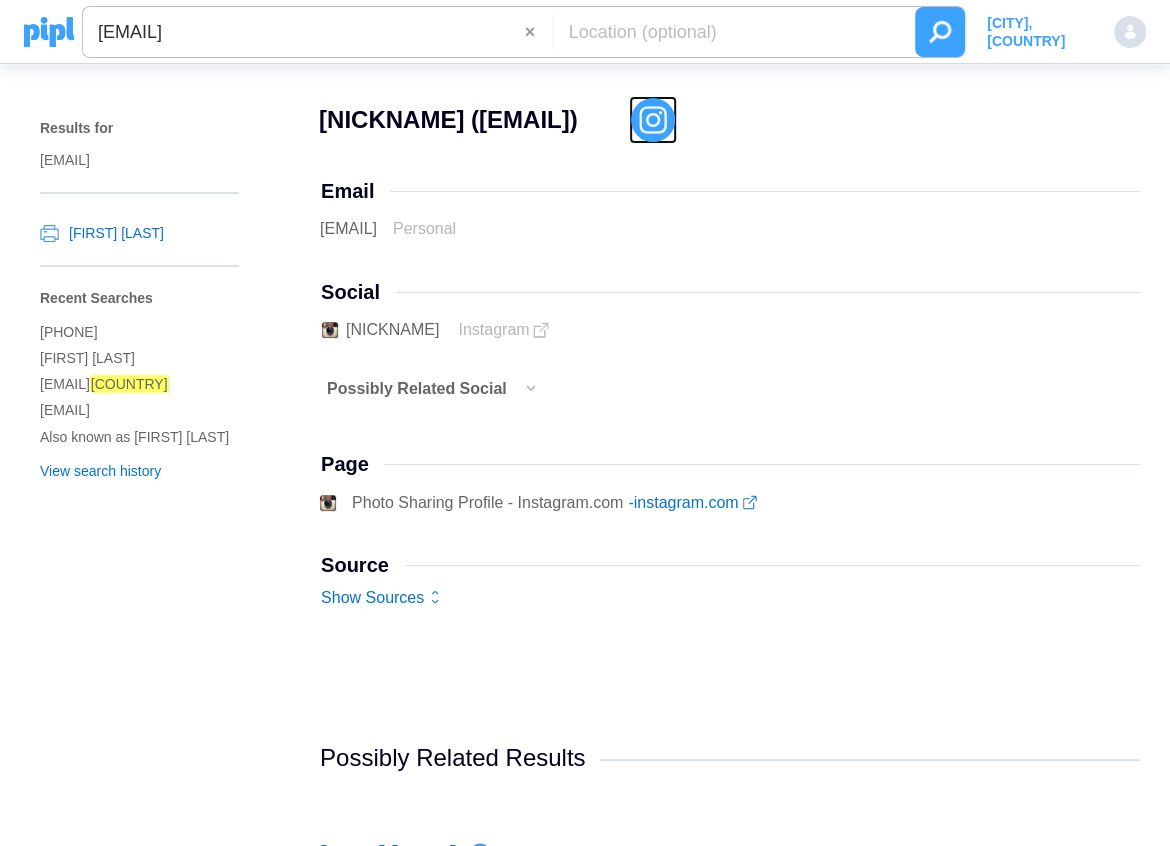 click at bounding box center [653, 120] 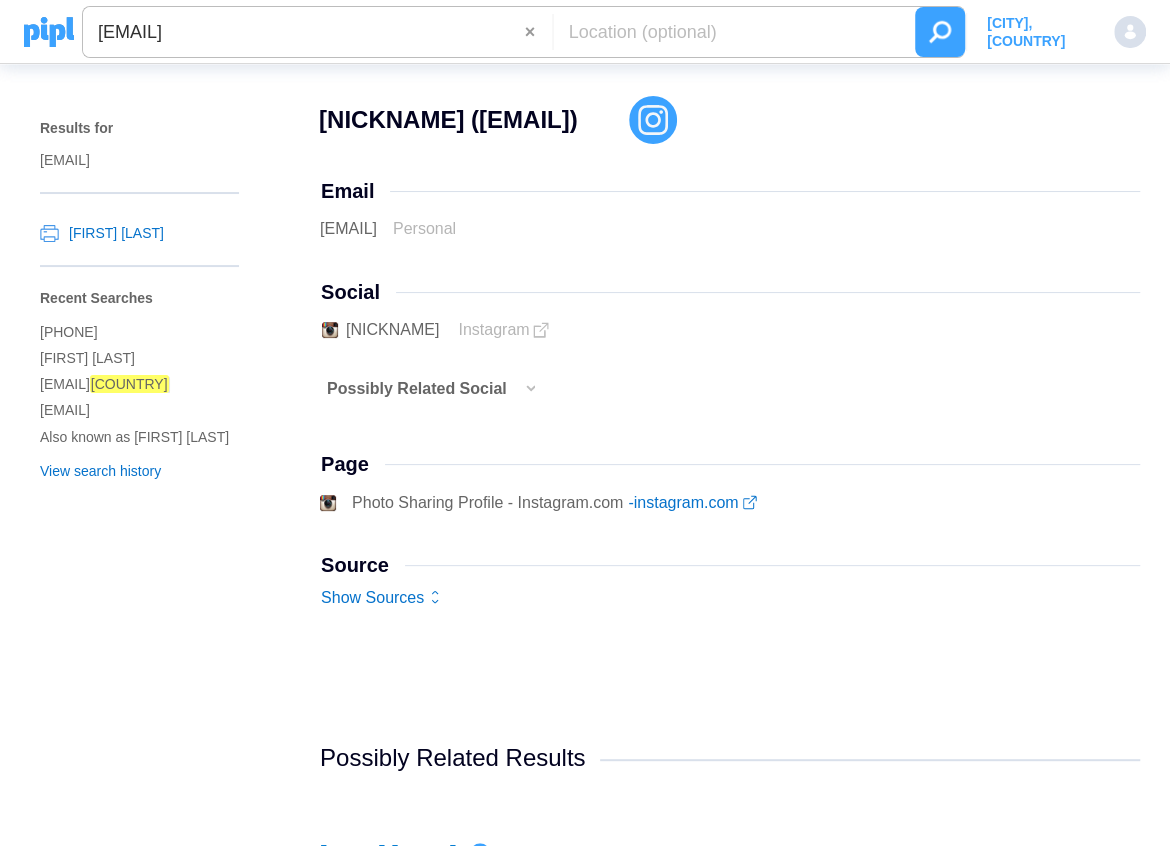 paste on "[PHONE]" 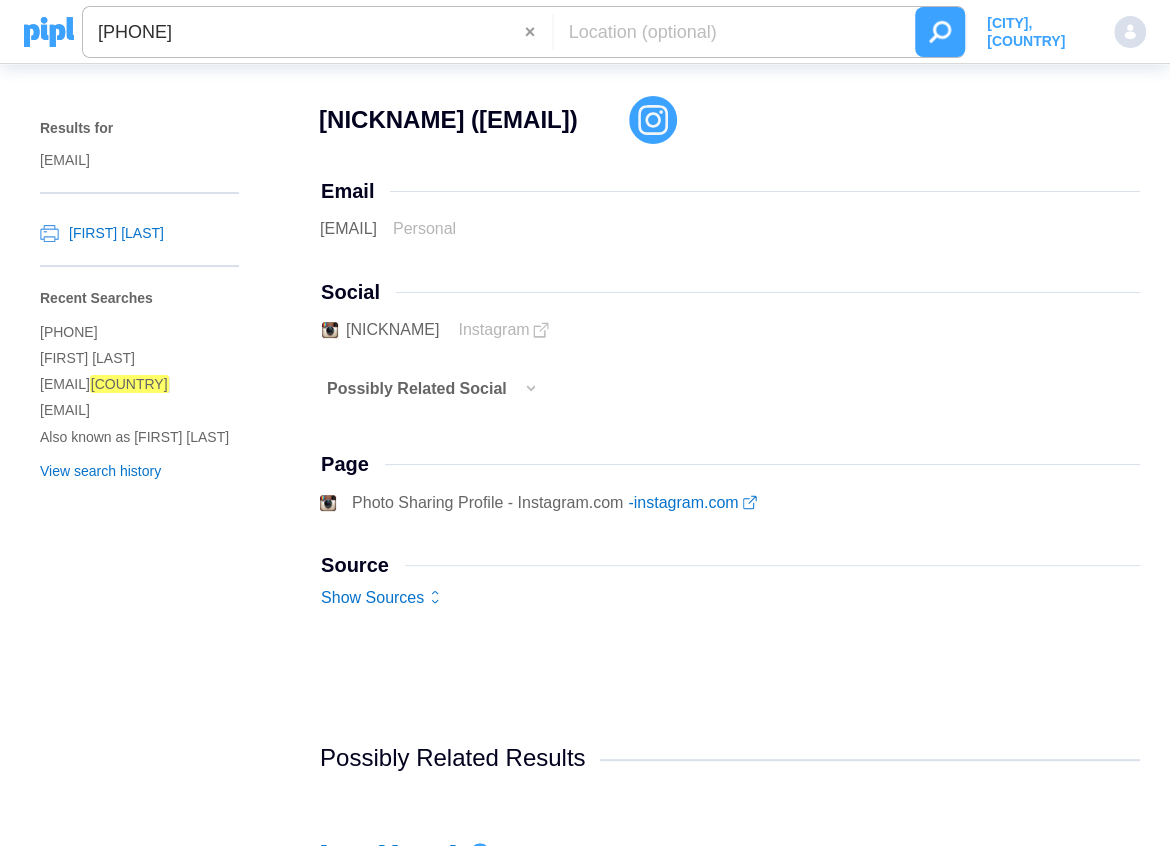 click at bounding box center [940, 32] 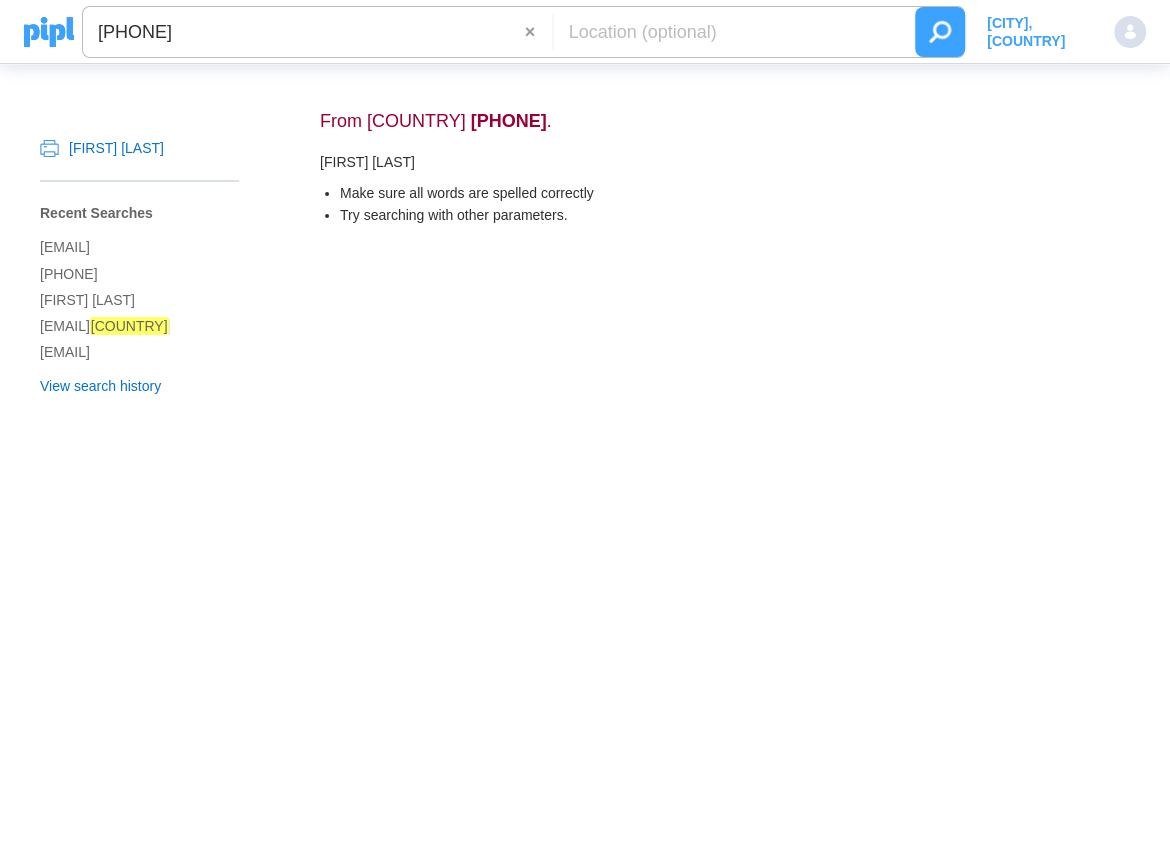drag, startPoint x: 306, startPoint y: 35, endPoint x: 88, endPoint y: 29, distance: 218.08255 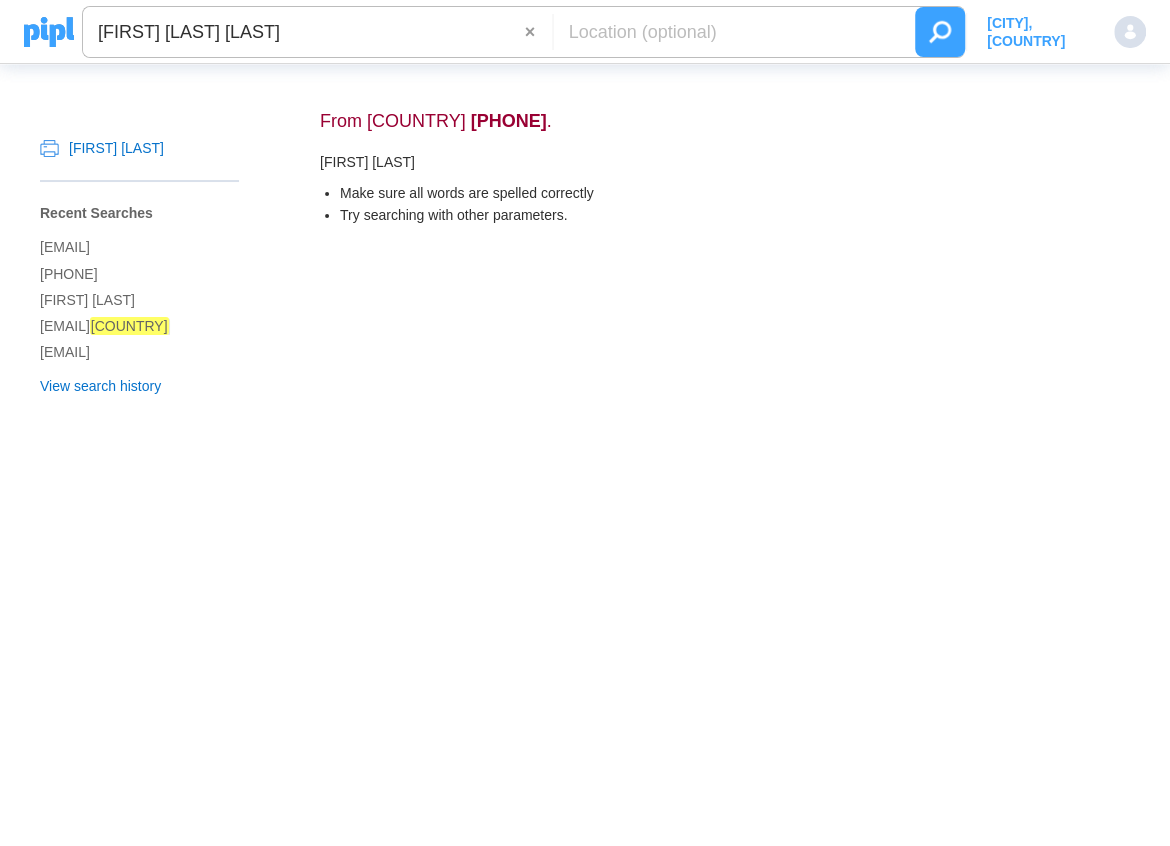 click at bounding box center (940, 32) 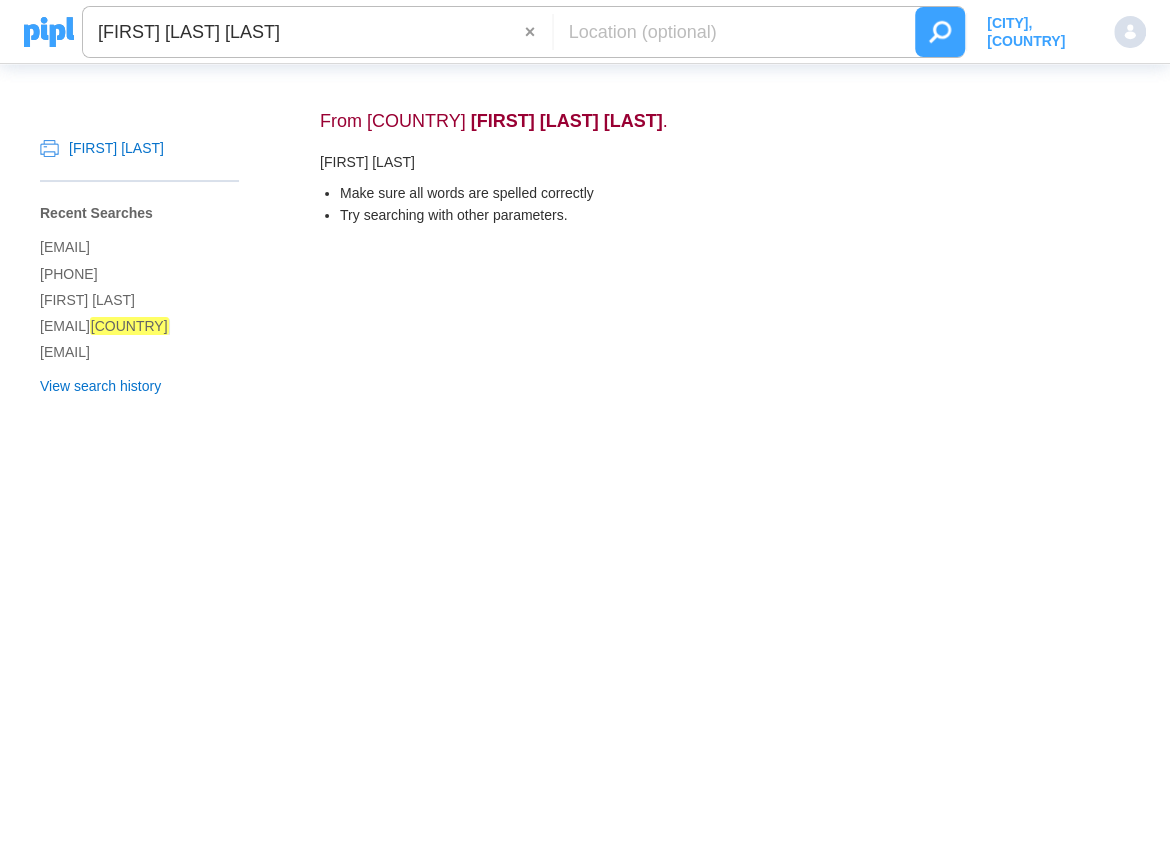 drag, startPoint x: 187, startPoint y: 32, endPoint x: 101, endPoint y: 25, distance: 86.28442 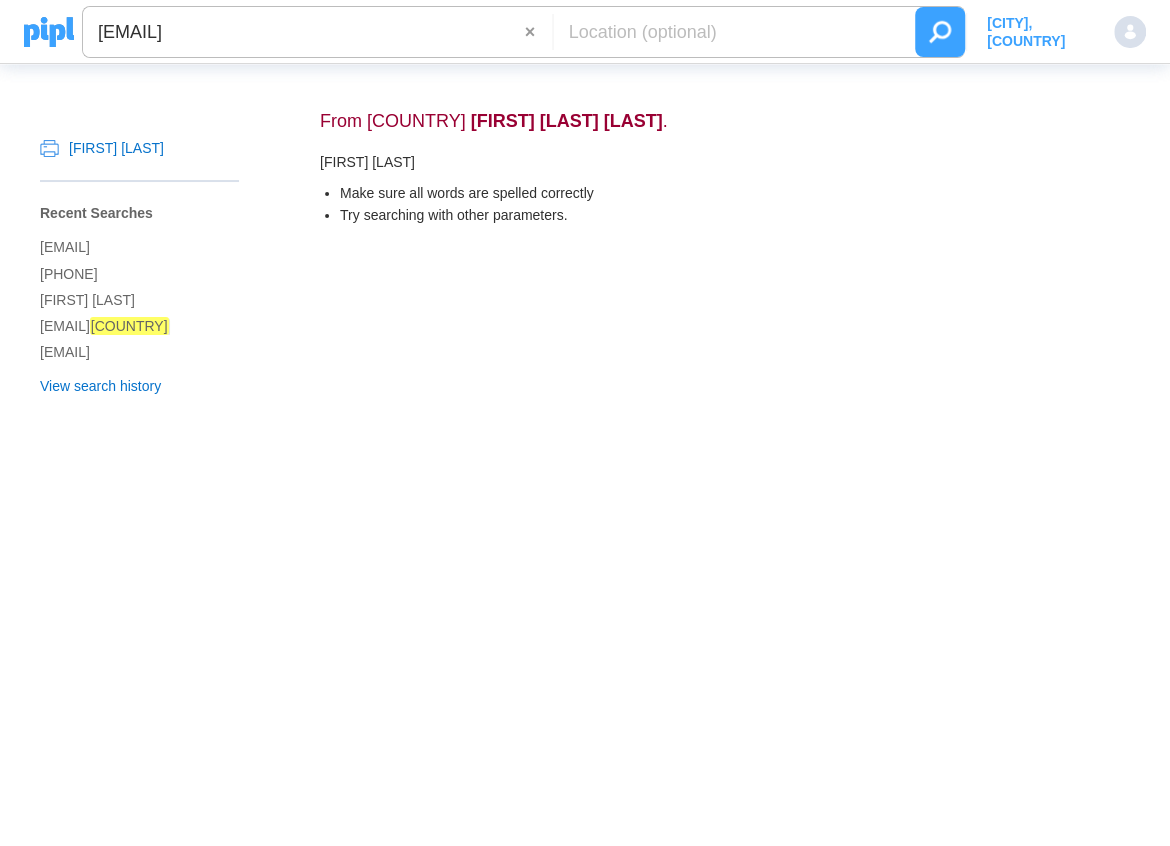 click at bounding box center [940, 32] 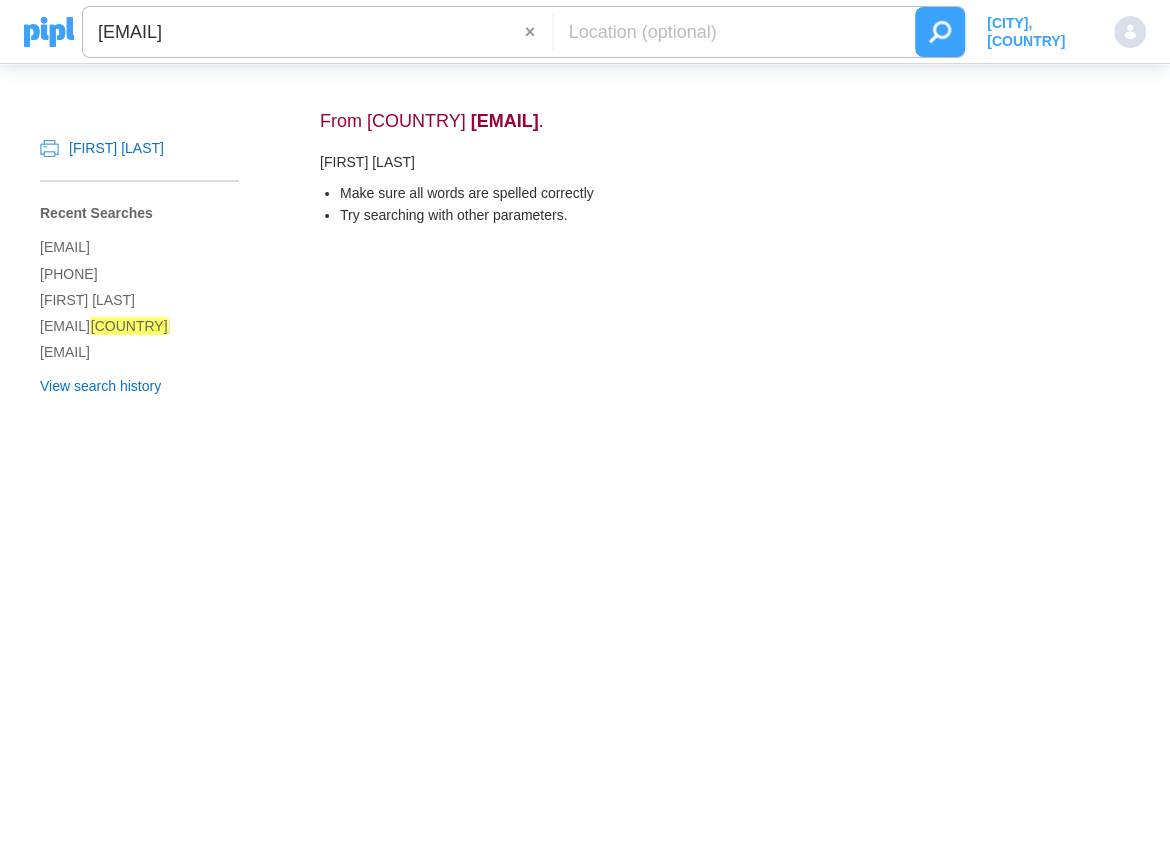 drag, startPoint x: 291, startPoint y: 33, endPoint x: 64, endPoint y: 31, distance: 227.0088 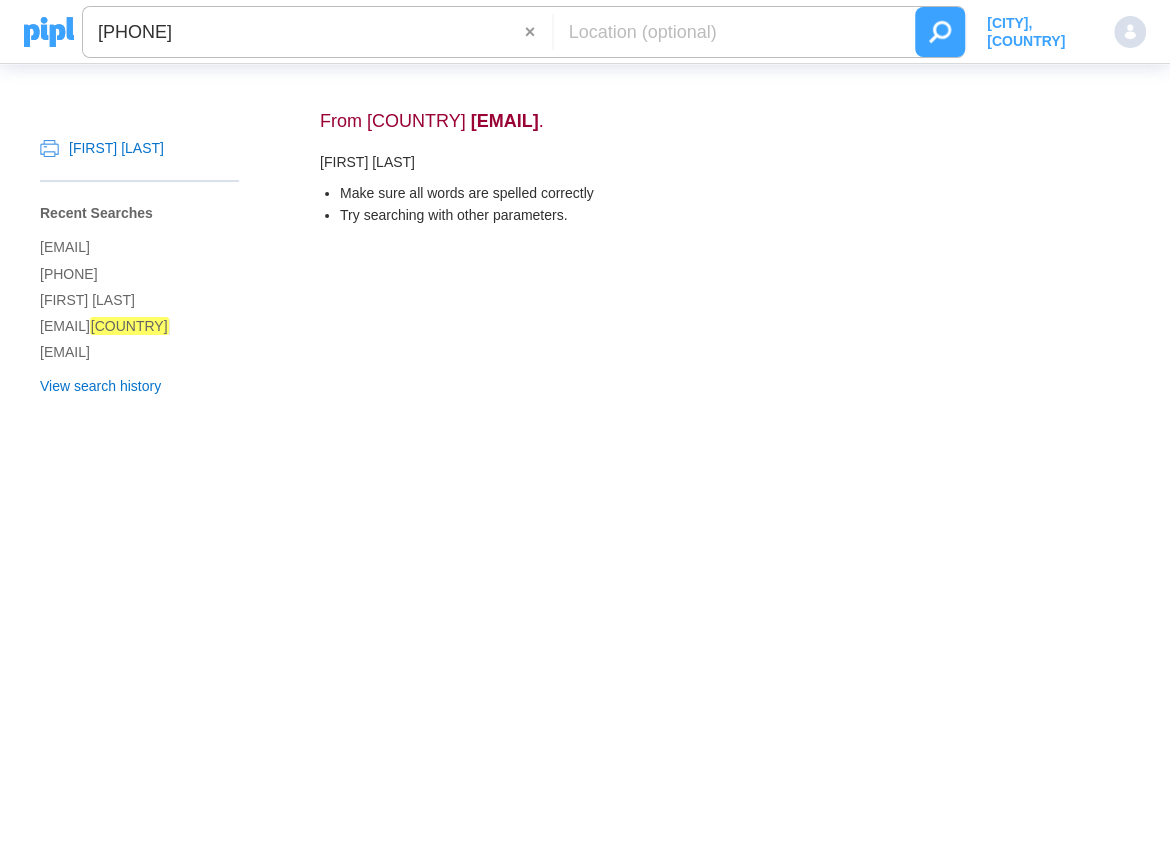 click at bounding box center [940, 32] 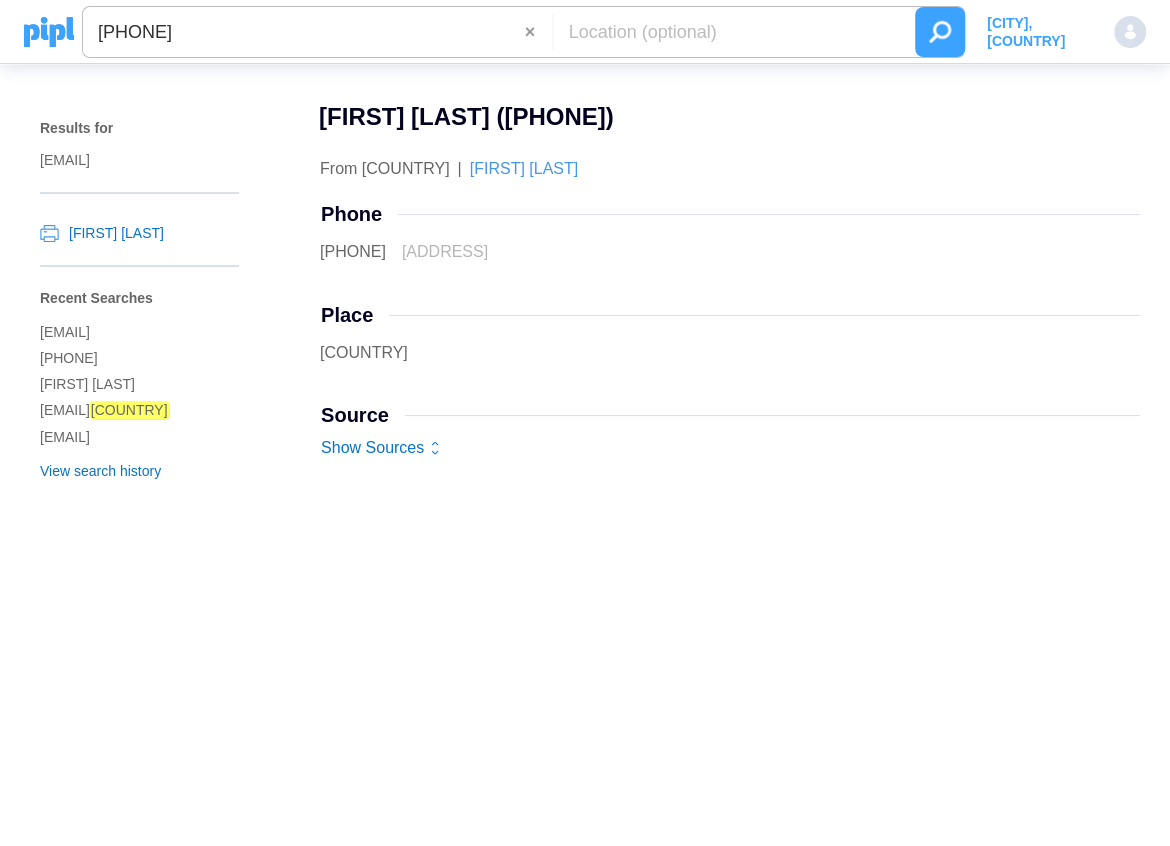 drag, startPoint x: 285, startPoint y: 13, endPoint x: 96, endPoint y: 25, distance: 189.38057 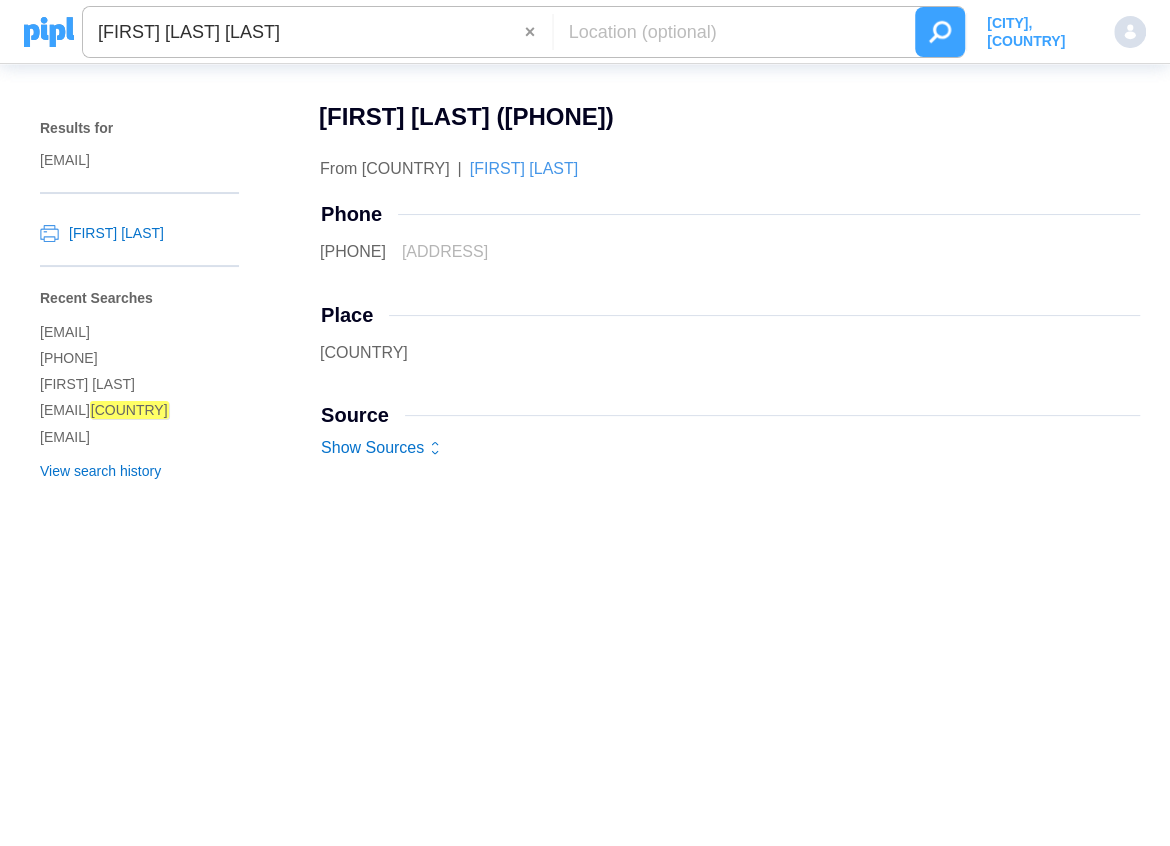 click at bounding box center (940, 32) 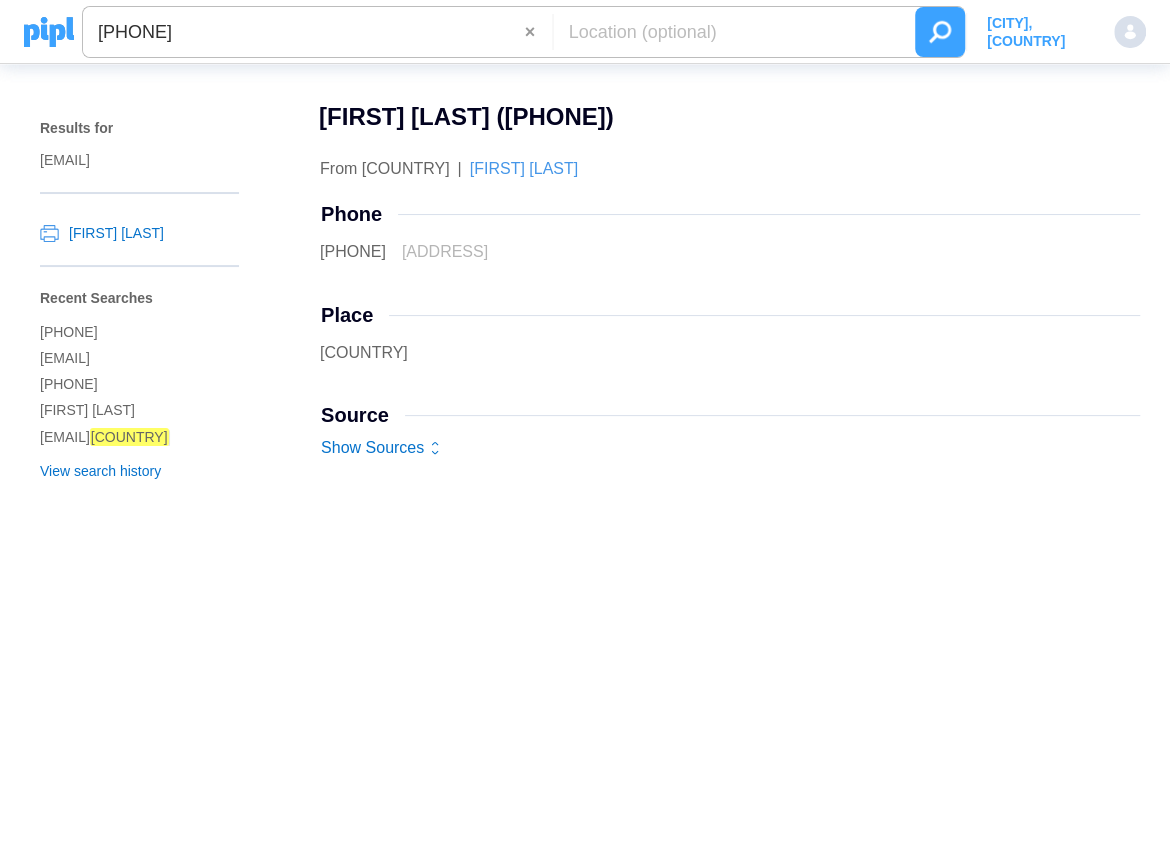 drag, startPoint x: 208, startPoint y: 32, endPoint x: 93, endPoint y: 23, distance: 115.35164 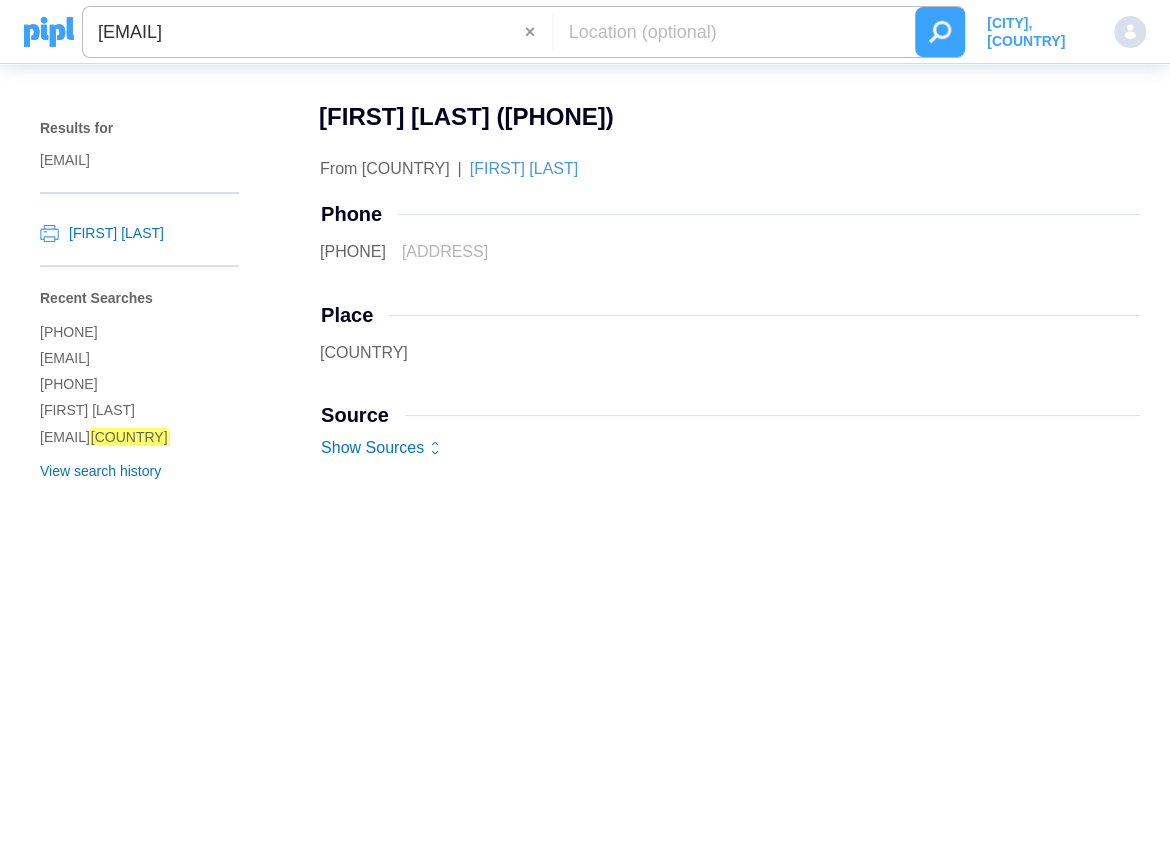 click at bounding box center (940, 32) 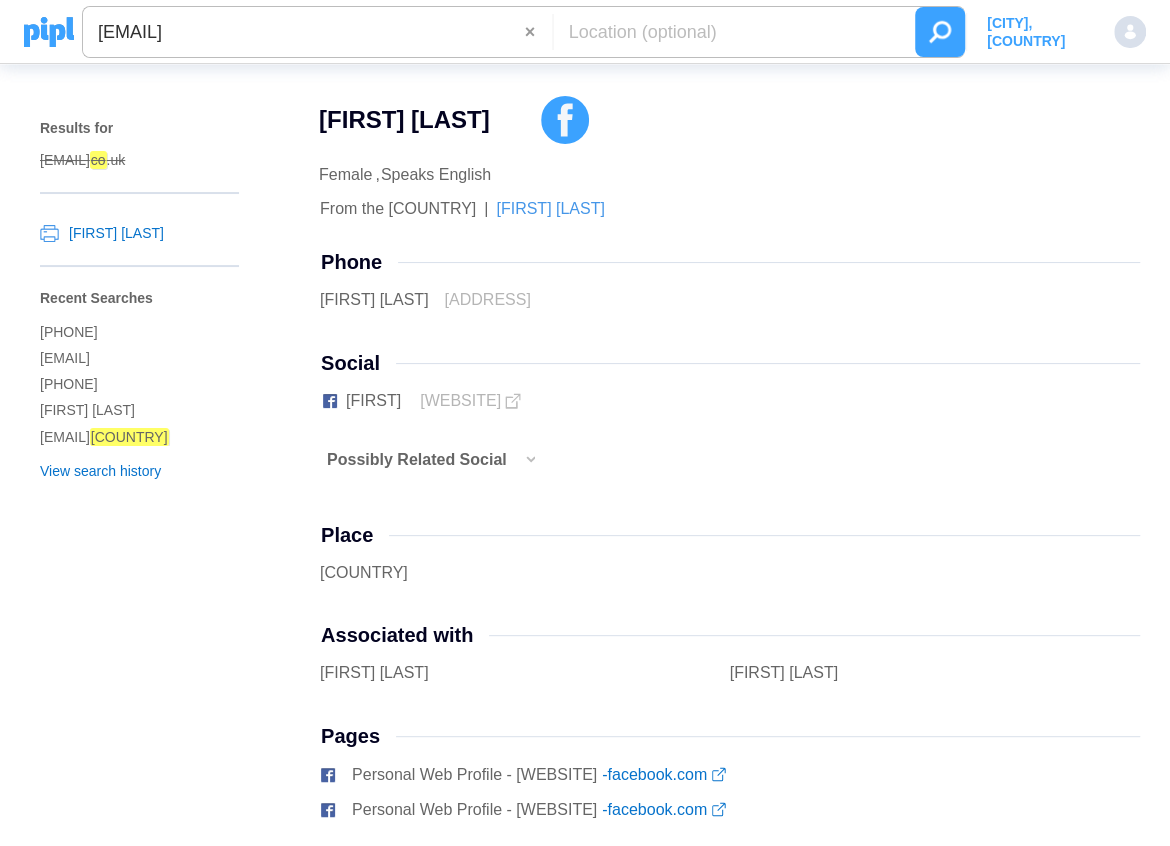drag, startPoint x: 410, startPoint y: 41, endPoint x: 91, endPoint y: 30, distance: 319.1896 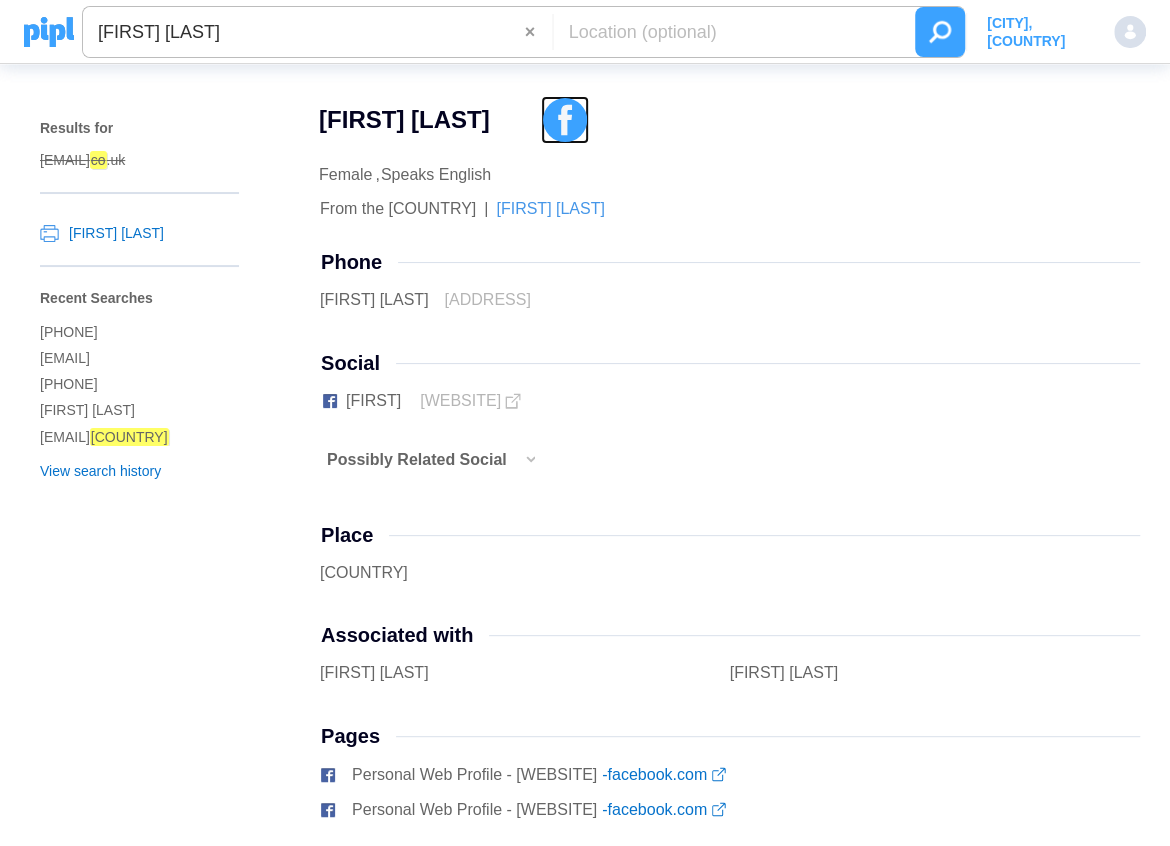 click at bounding box center (565, 120) 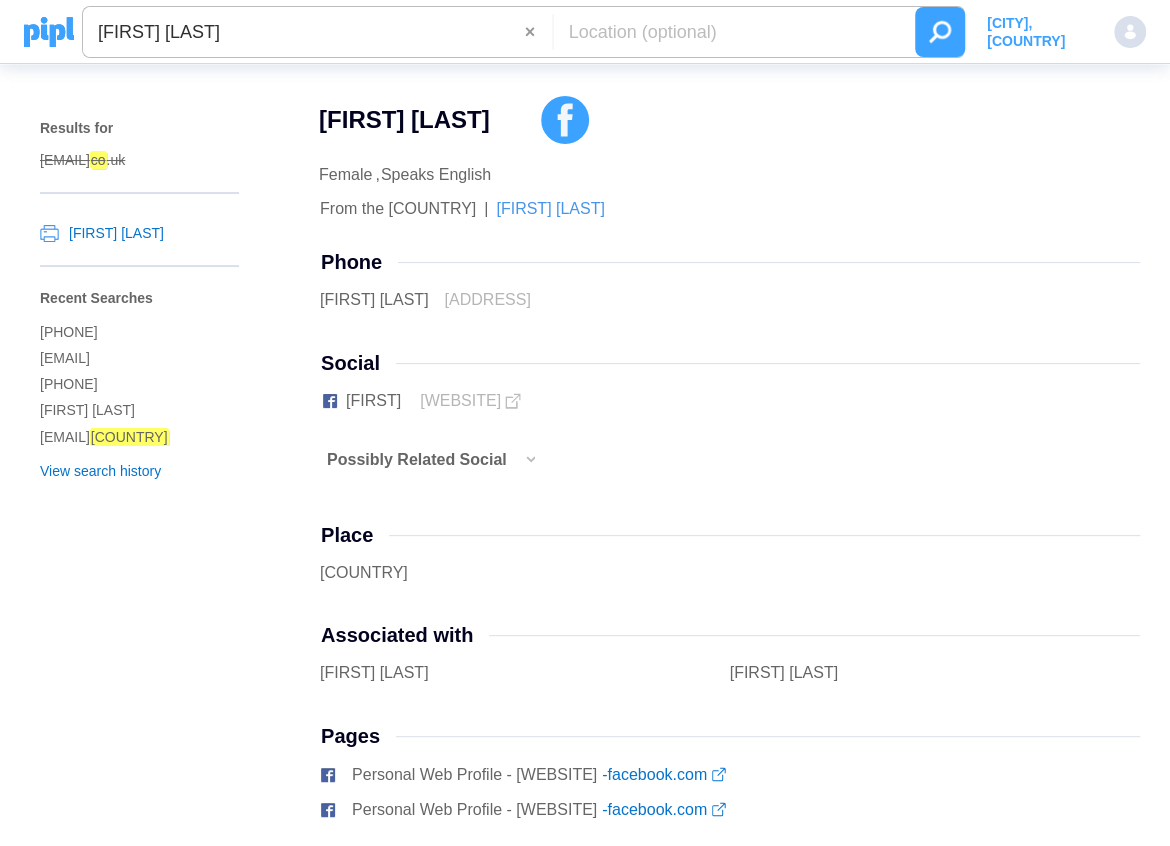 drag, startPoint x: 336, startPoint y: 51, endPoint x: 86, endPoint y: 39, distance: 250.28784 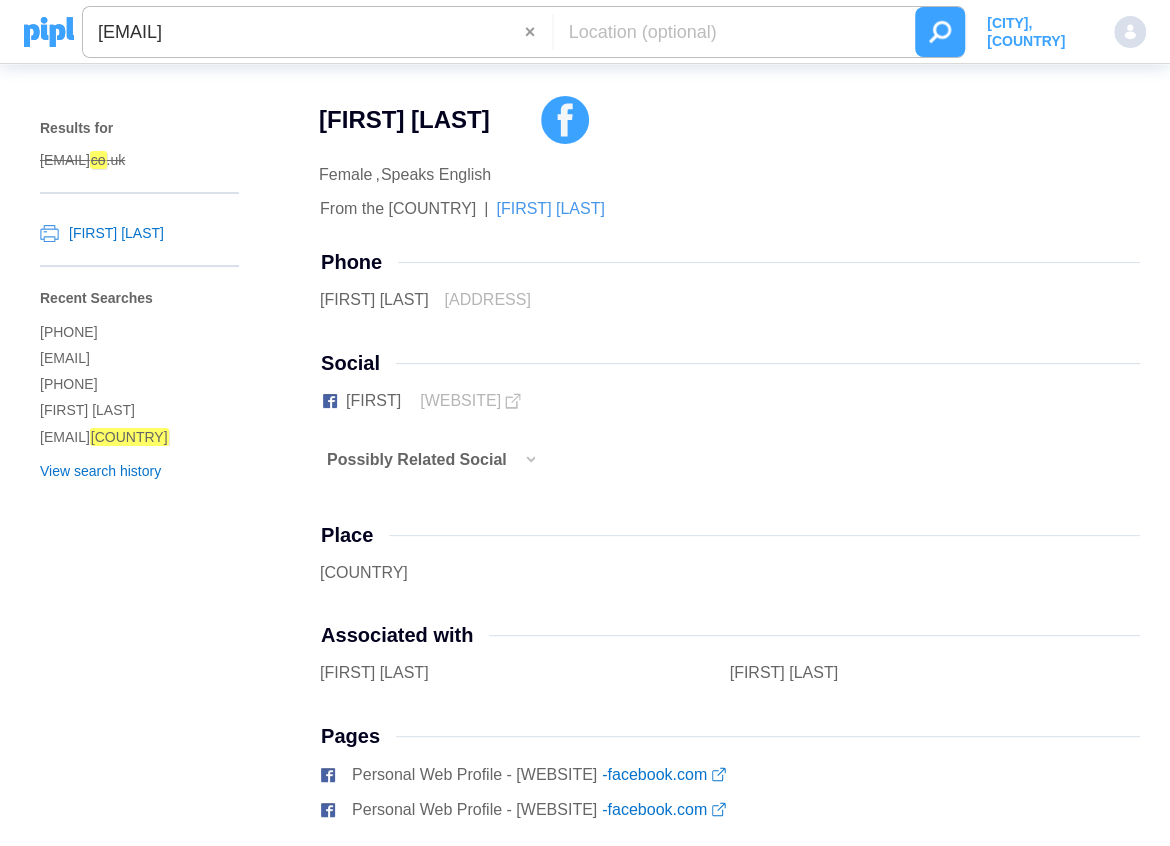 click at bounding box center [940, 32] 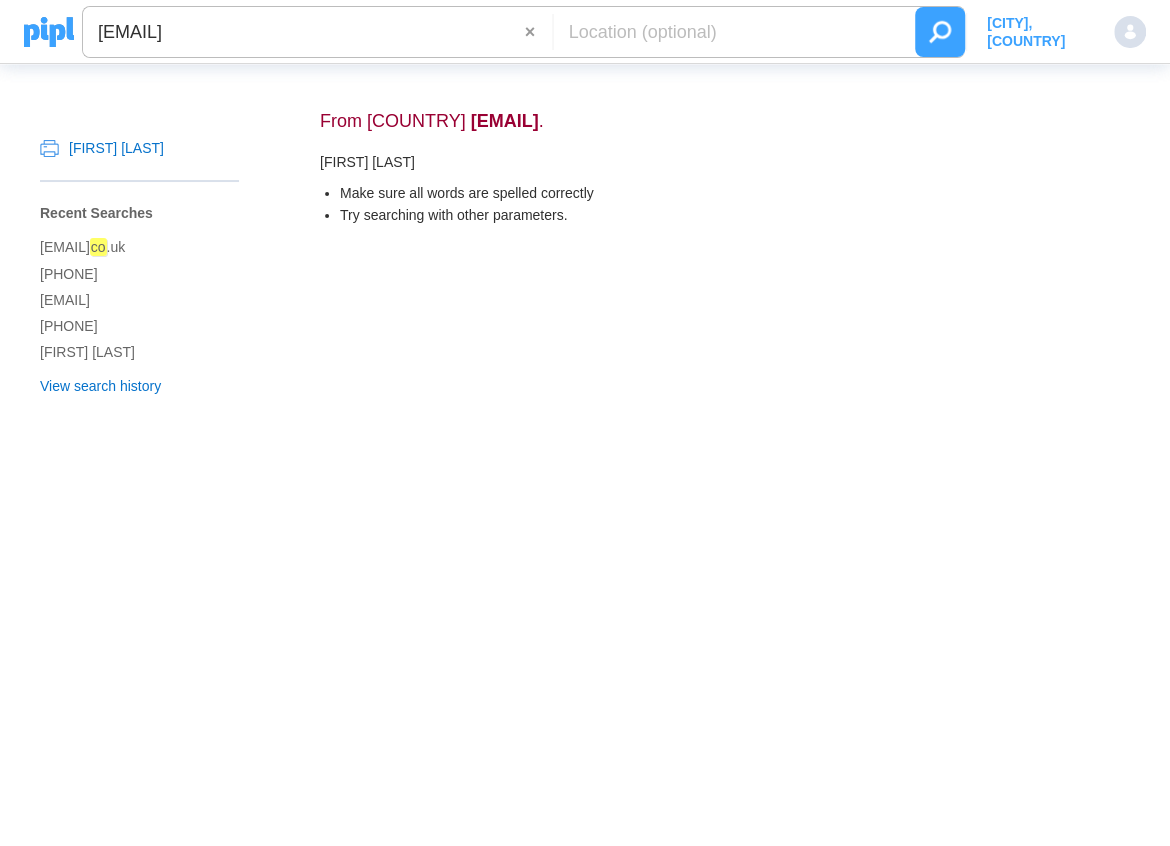 drag, startPoint x: 368, startPoint y: 35, endPoint x: 97, endPoint y: 25, distance: 271.18445 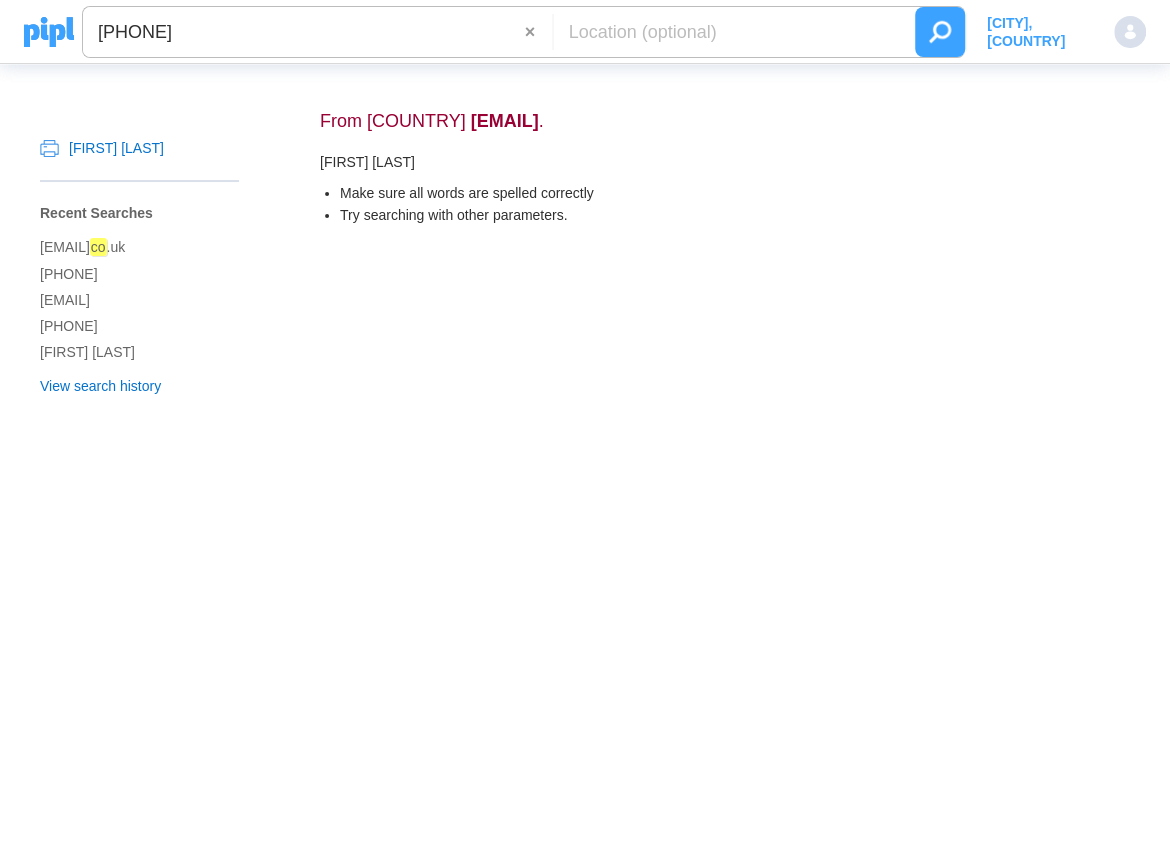 click at bounding box center [940, 32] 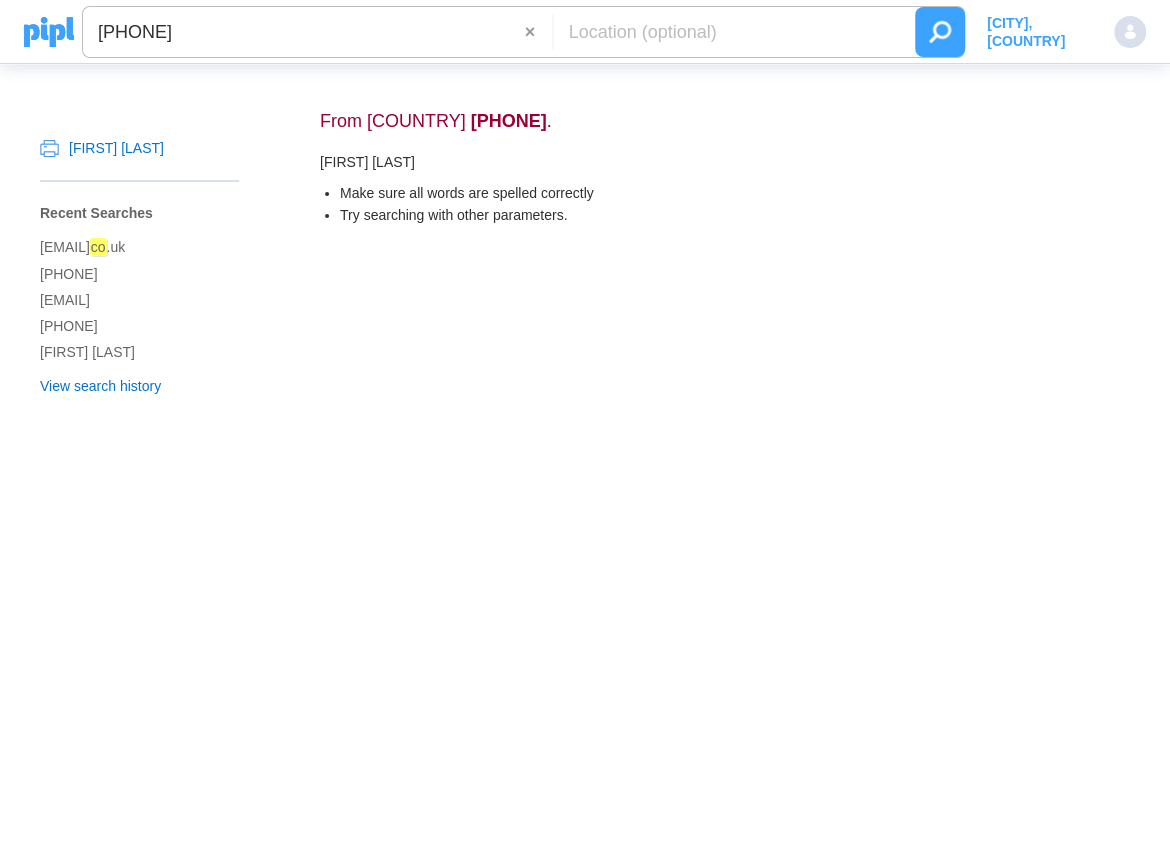 drag, startPoint x: 296, startPoint y: 34, endPoint x: 99, endPoint y: 27, distance: 197.12433 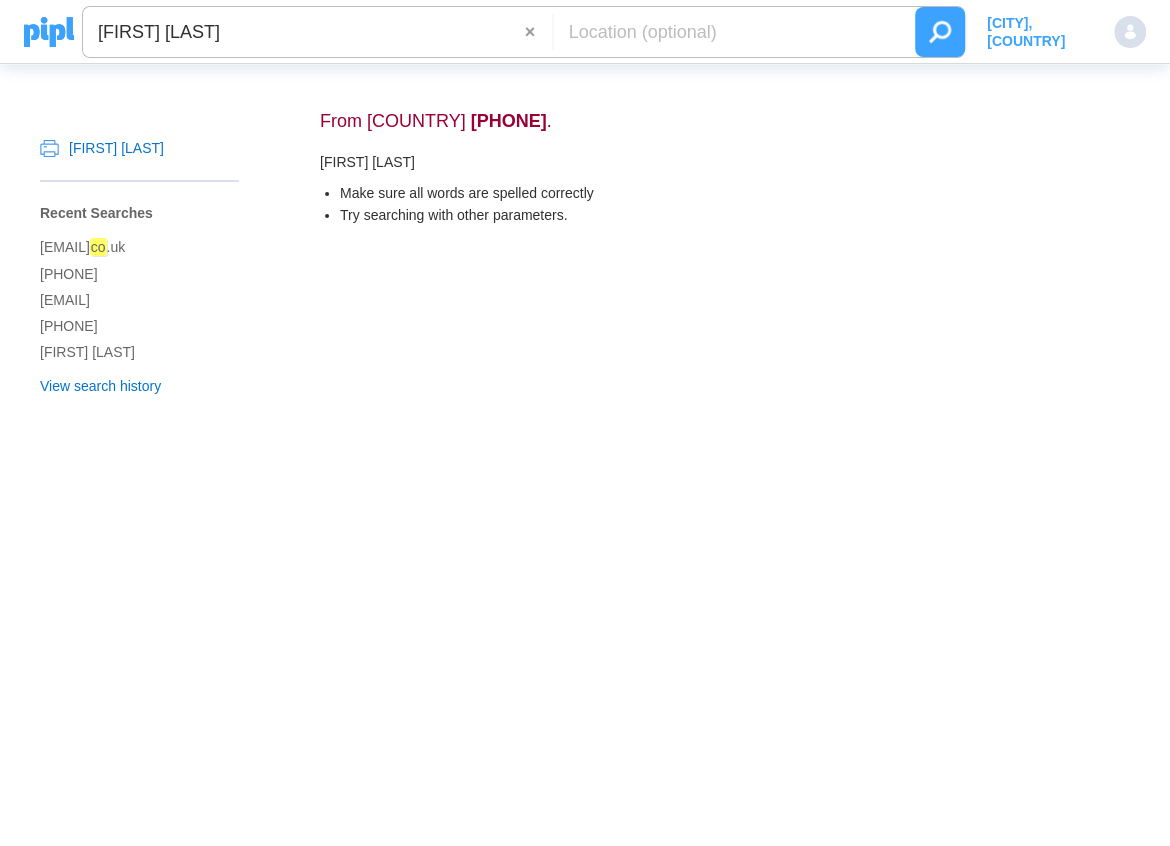click at bounding box center (940, 32) 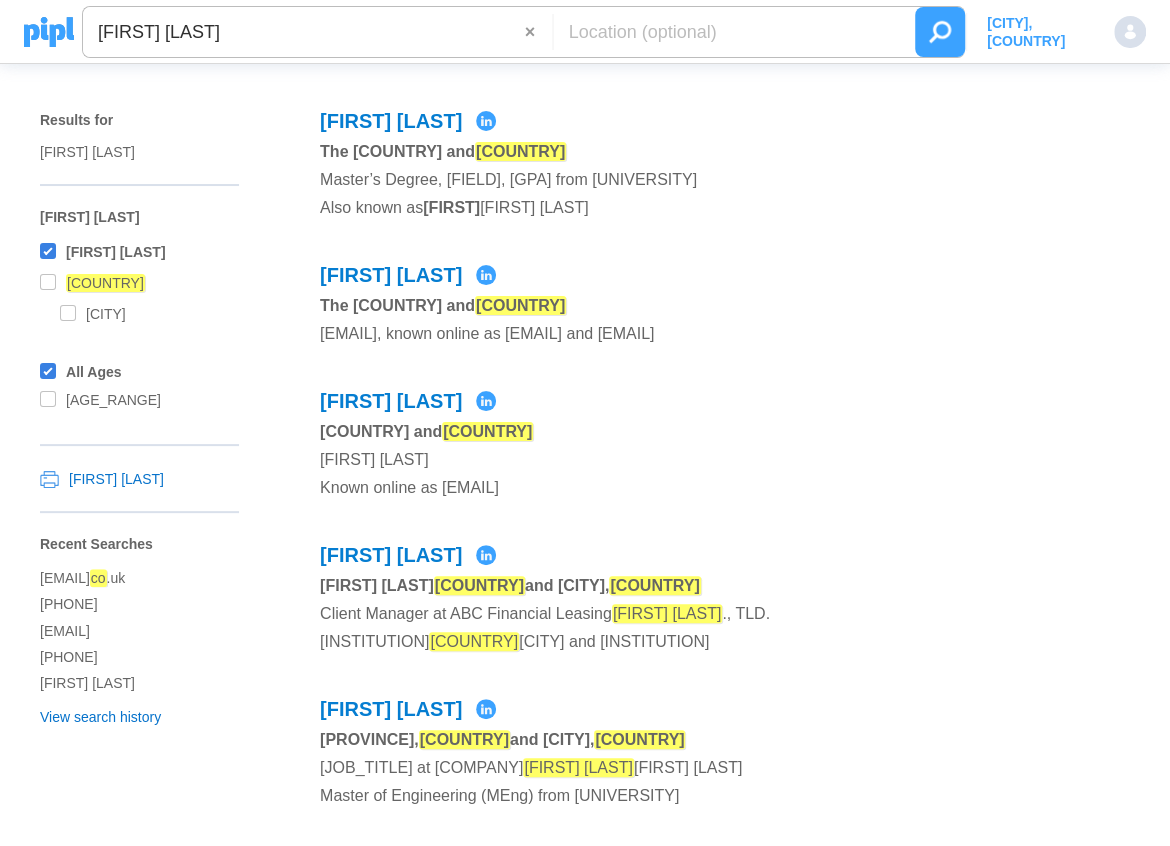 scroll, scrollTop: 0, scrollLeft: 0, axis: both 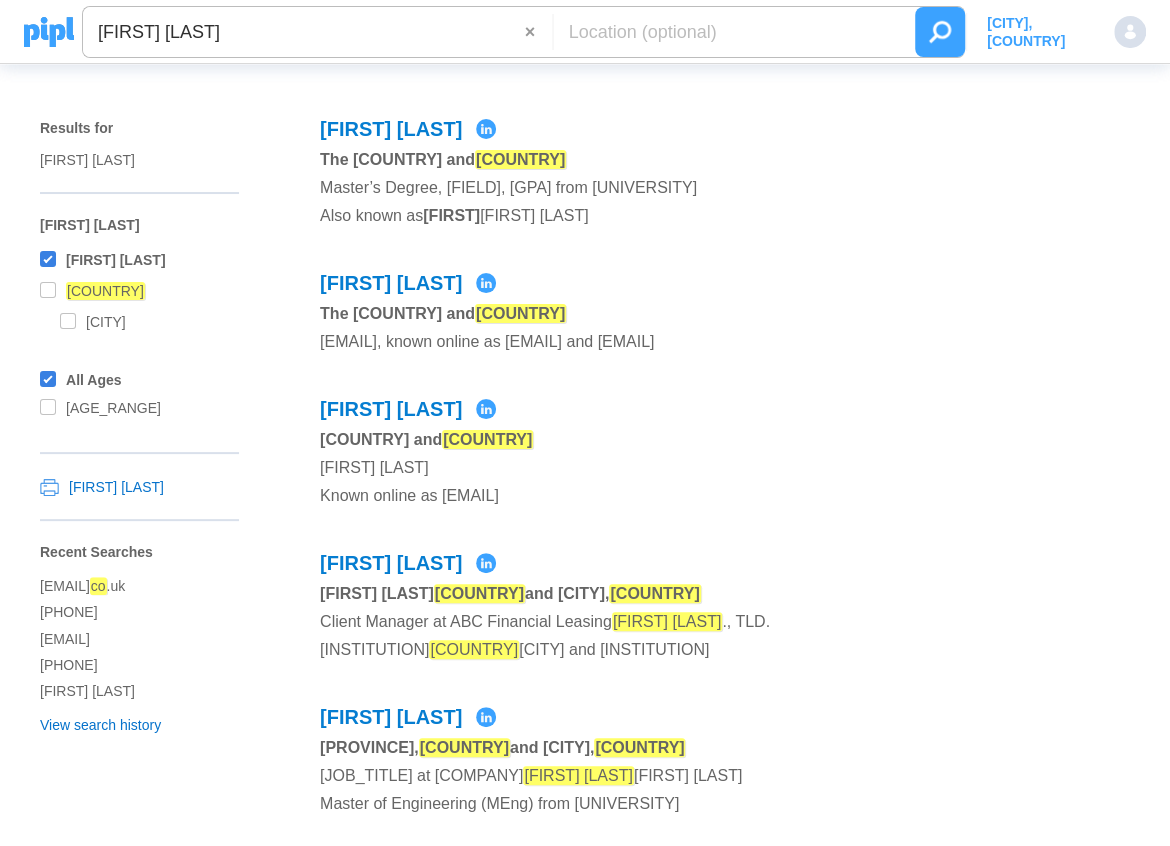 drag, startPoint x: 232, startPoint y: 25, endPoint x: 94, endPoint y: 38, distance: 138.61096 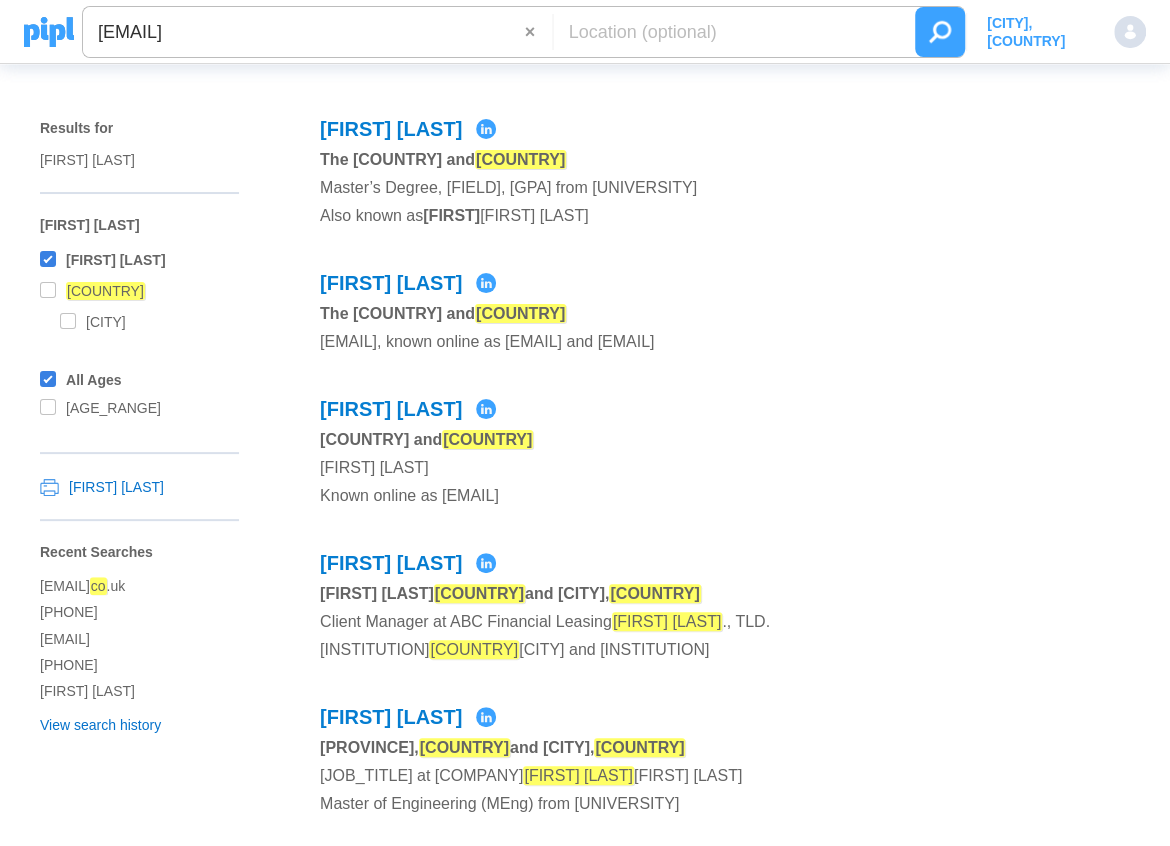 click at bounding box center (940, 32) 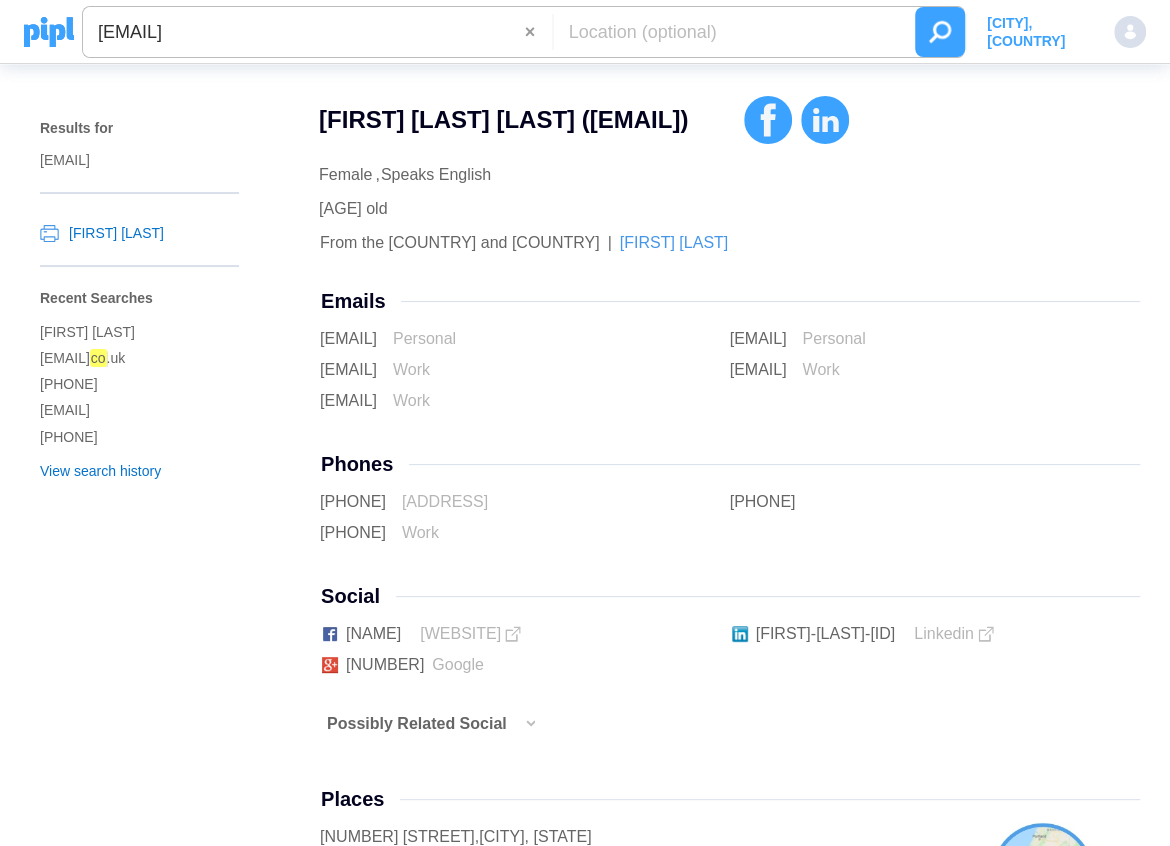 drag, startPoint x: 310, startPoint y: 21, endPoint x: 96, endPoint y: 35, distance: 214.45746 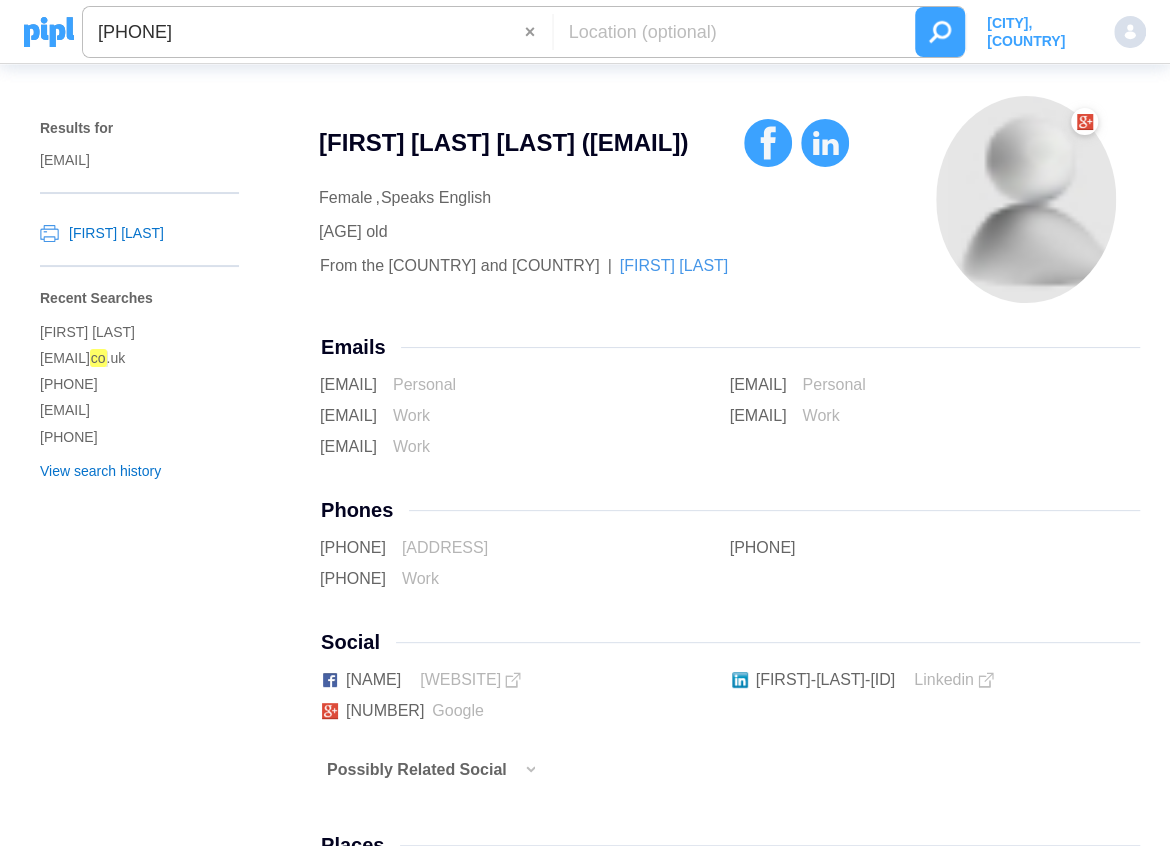 drag, startPoint x: 312, startPoint y: 34, endPoint x: 85, endPoint y: 33, distance: 227.0022 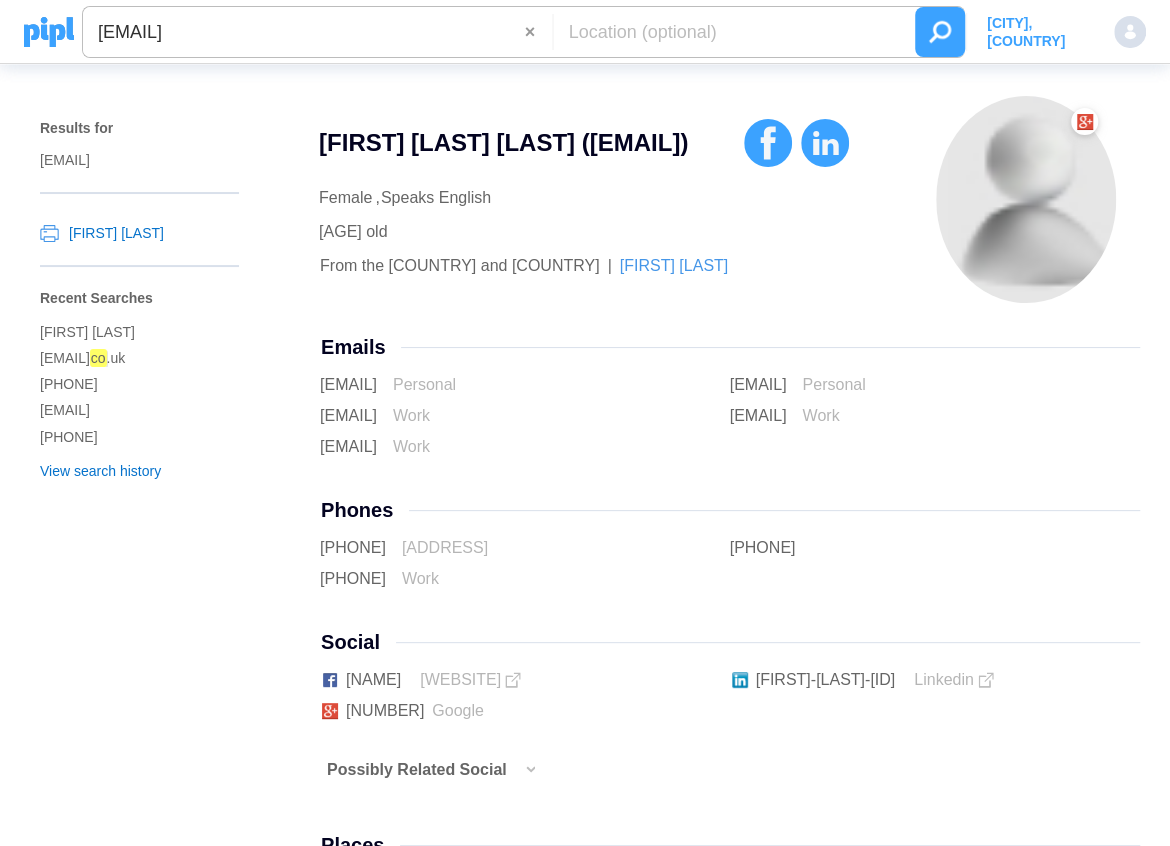click at bounding box center [940, 32] 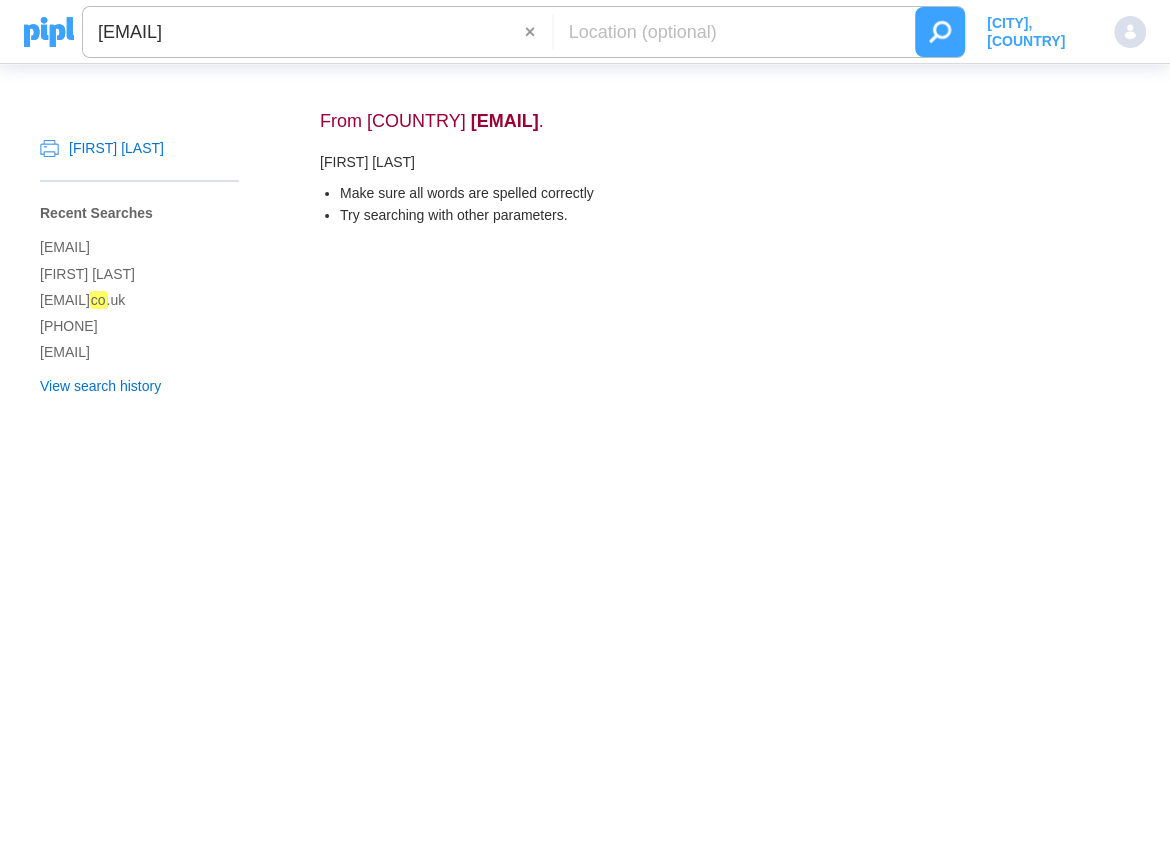 drag, startPoint x: 354, startPoint y: 30, endPoint x: 91, endPoint y: 37, distance: 263.09314 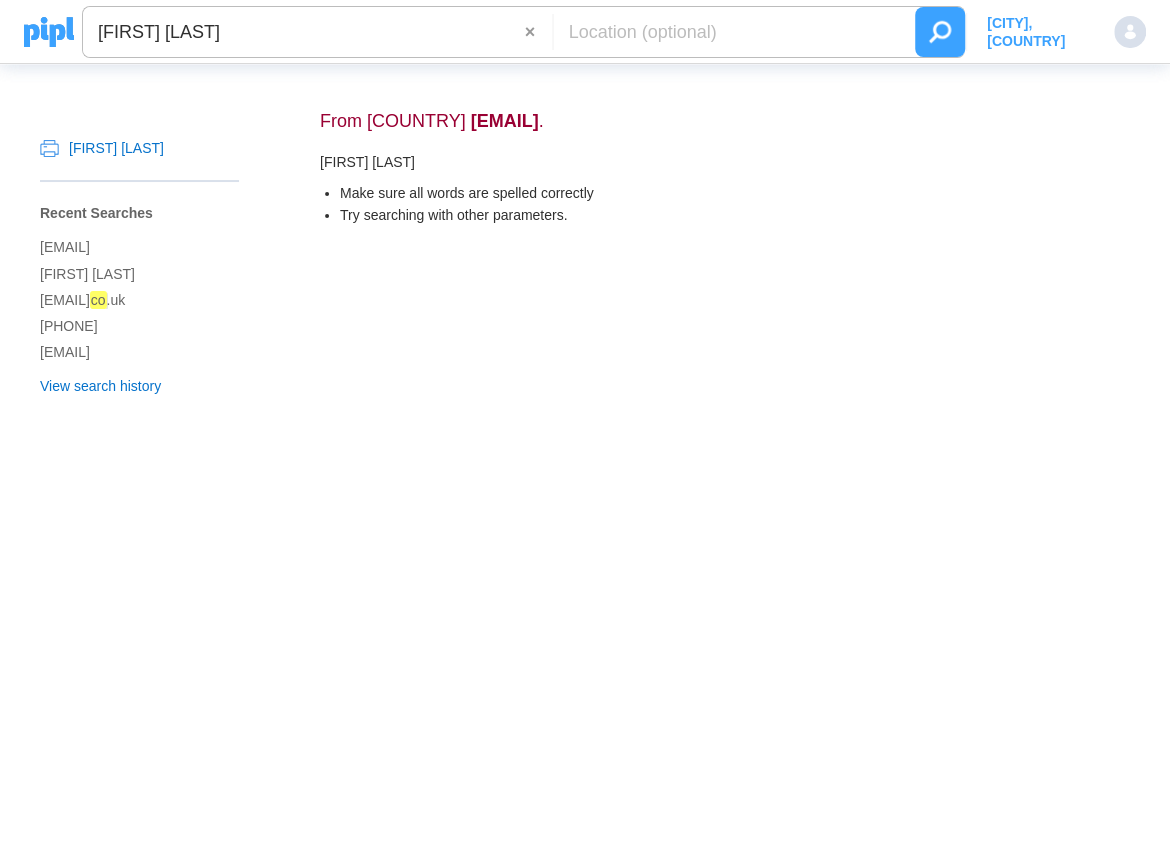 click at bounding box center (940, 32) 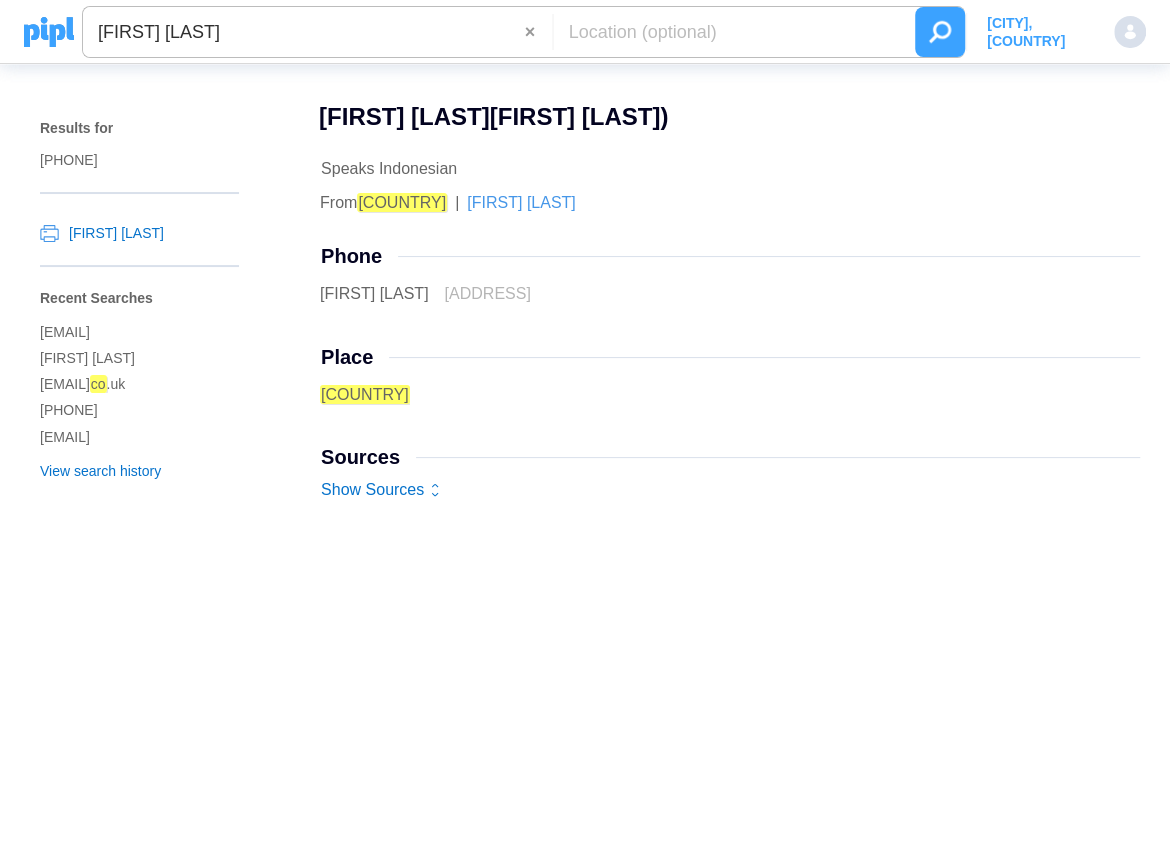 drag, startPoint x: 160, startPoint y: 8, endPoint x: 93, endPoint y: 13, distance: 67.18631 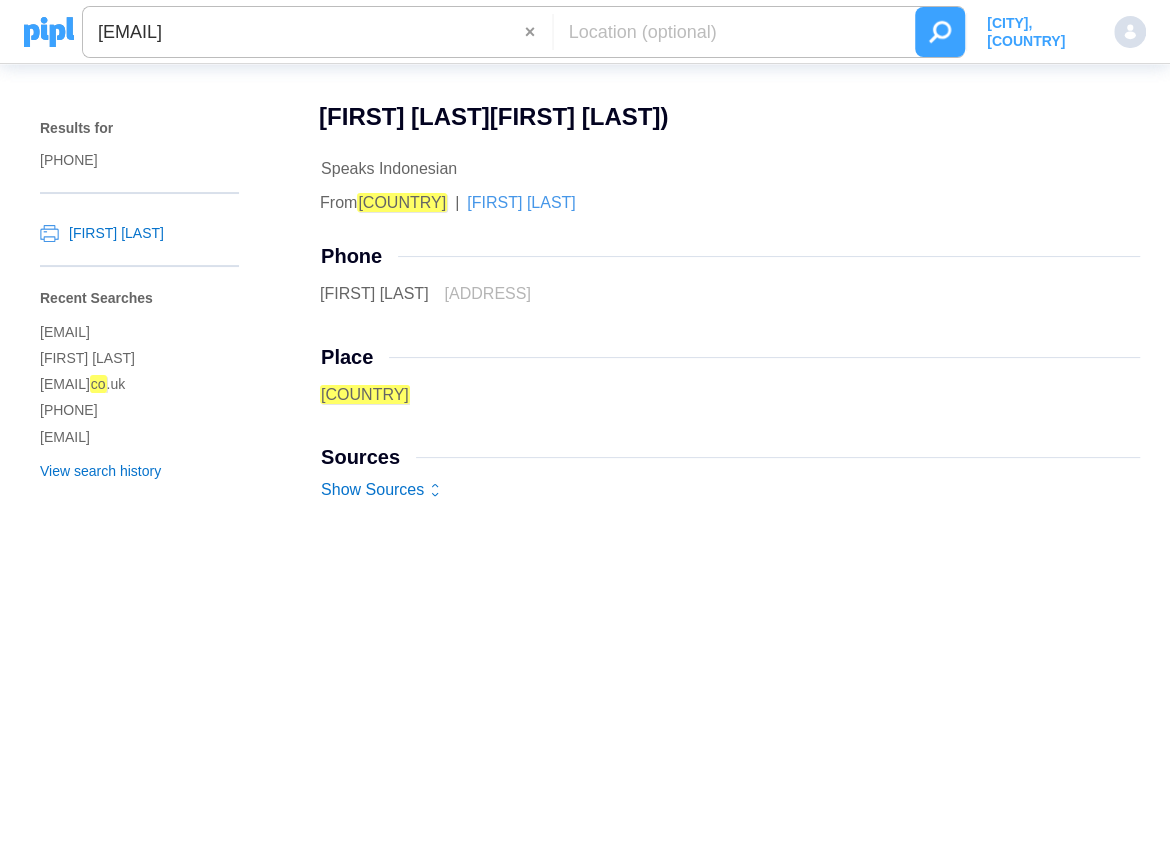 click at bounding box center (940, 32) 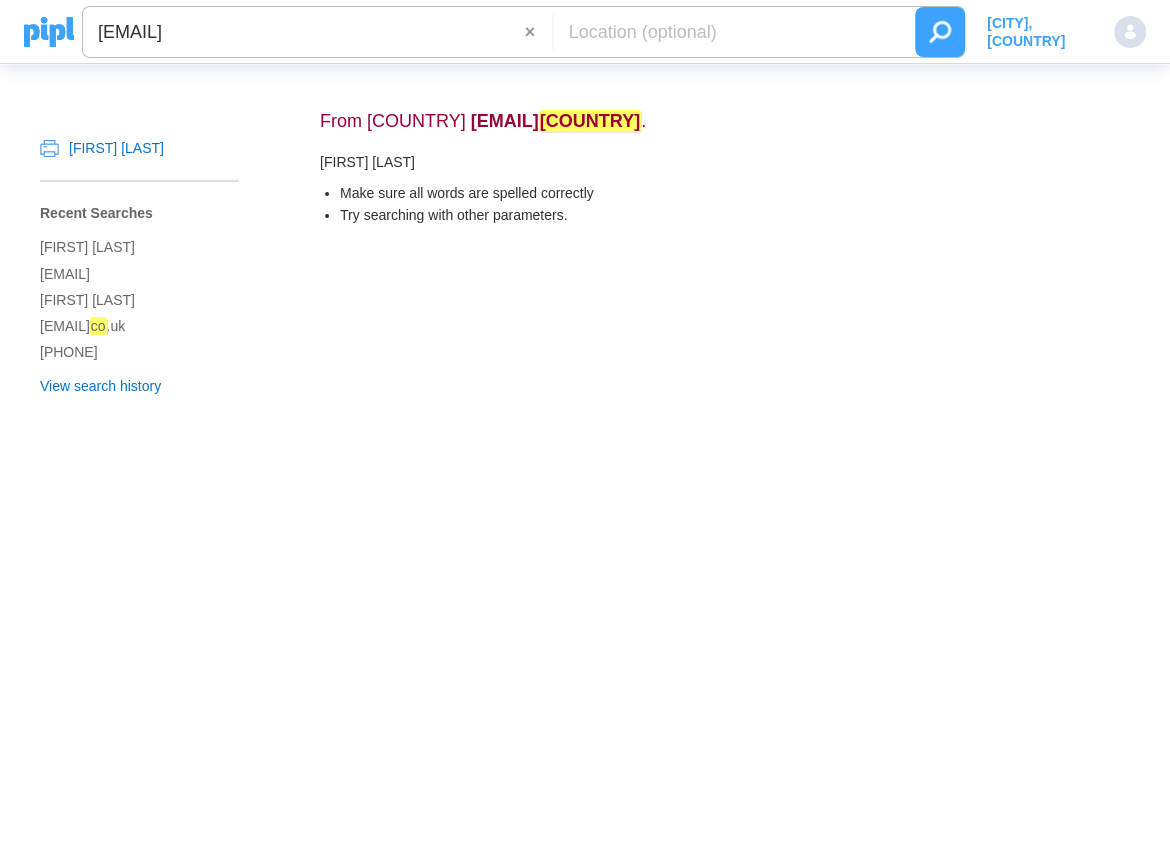 drag, startPoint x: 308, startPoint y: 38, endPoint x: 84, endPoint y: 25, distance: 224.37692 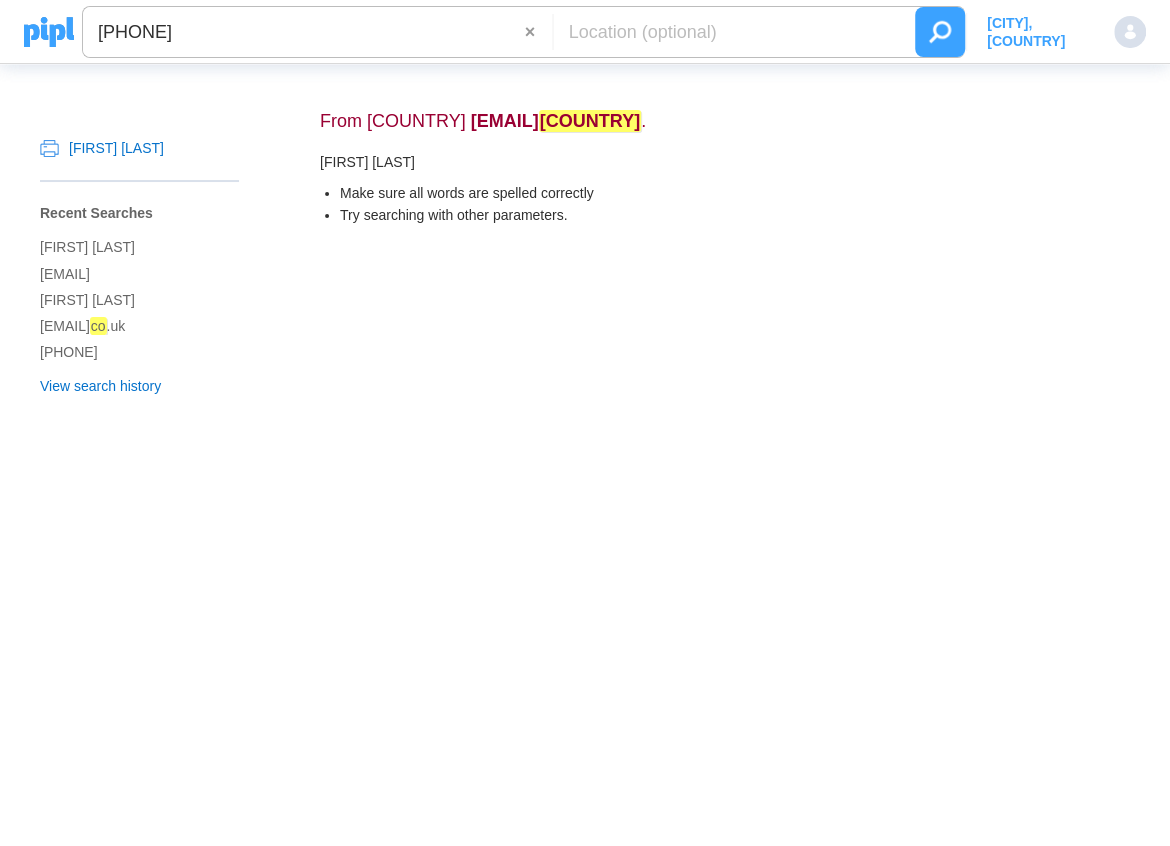 click at bounding box center (940, 32) 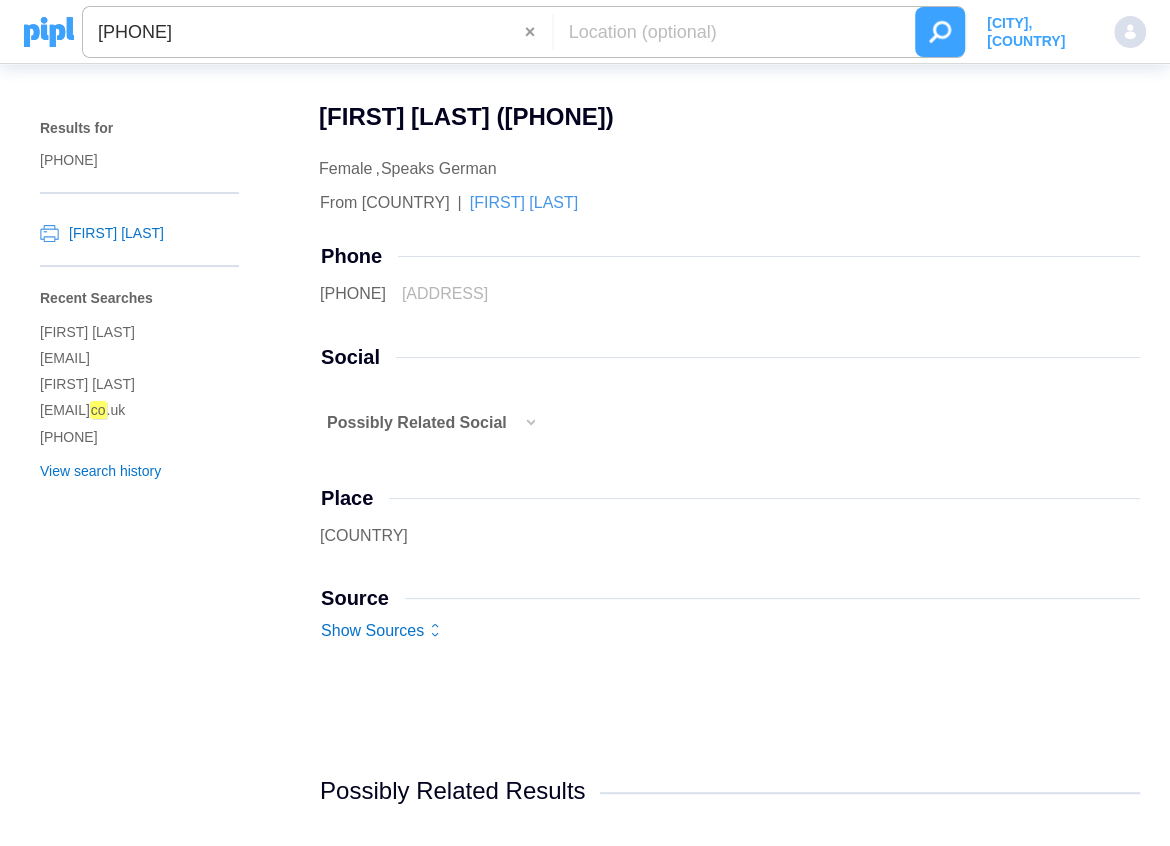 drag, startPoint x: 314, startPoint y: 38, endPoint x: 101, endPoint y: 26, distance: 213.33775 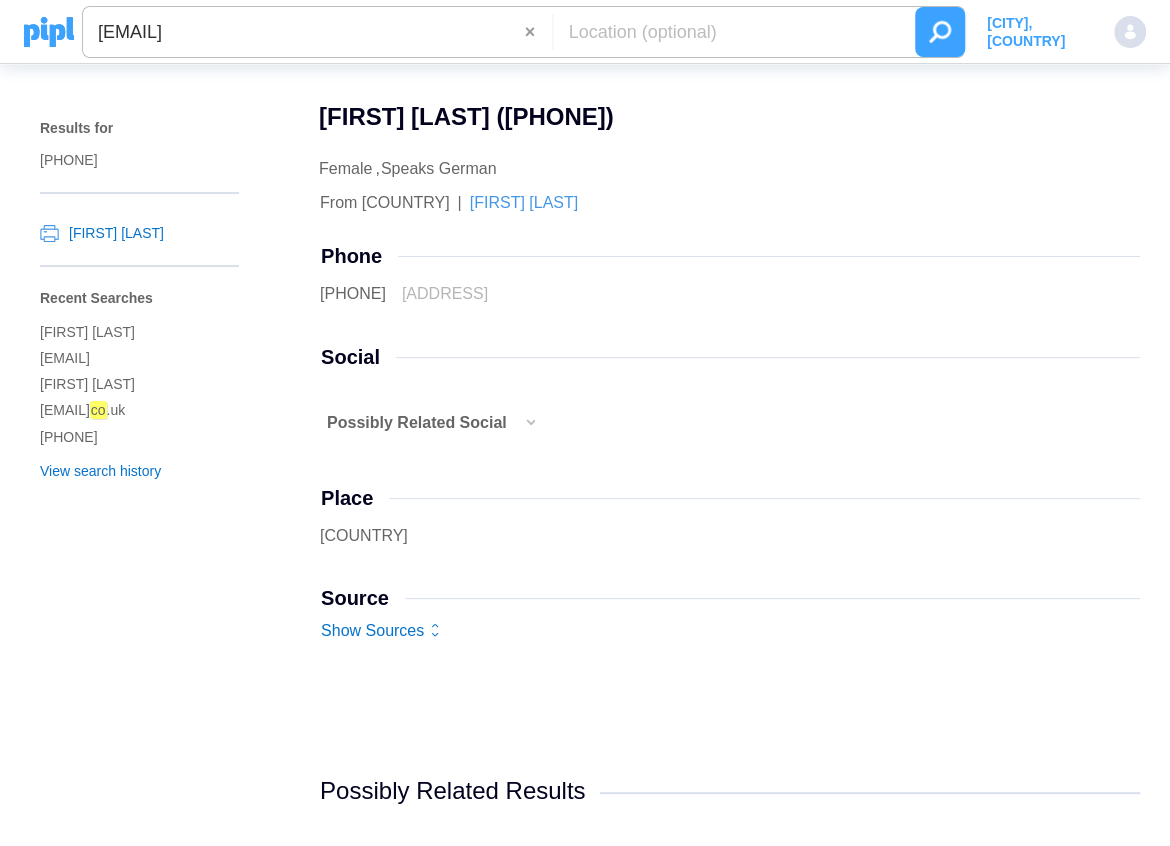 click at bounding box center (940, 32) 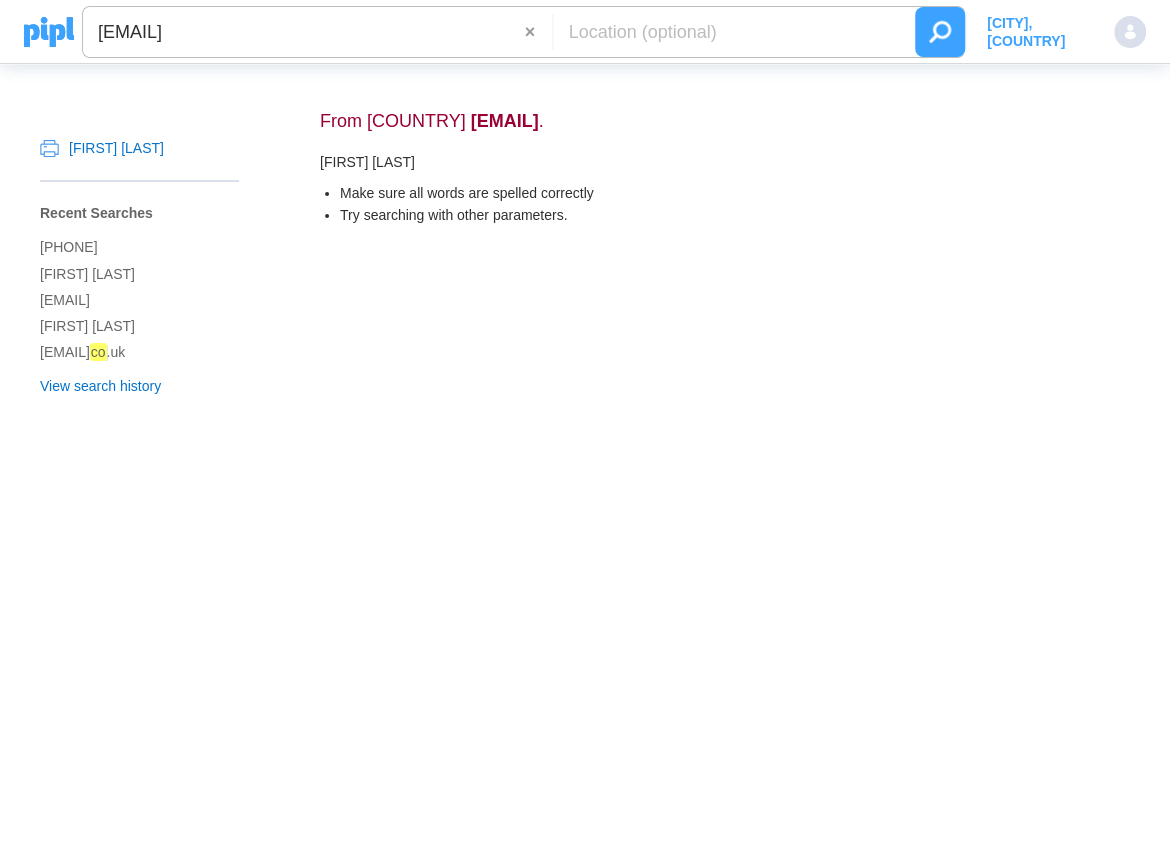 drag, startPoint x: 319, startPoint y: 42, endPoint x: 95, endPoint y: 29, distance: 224.37692 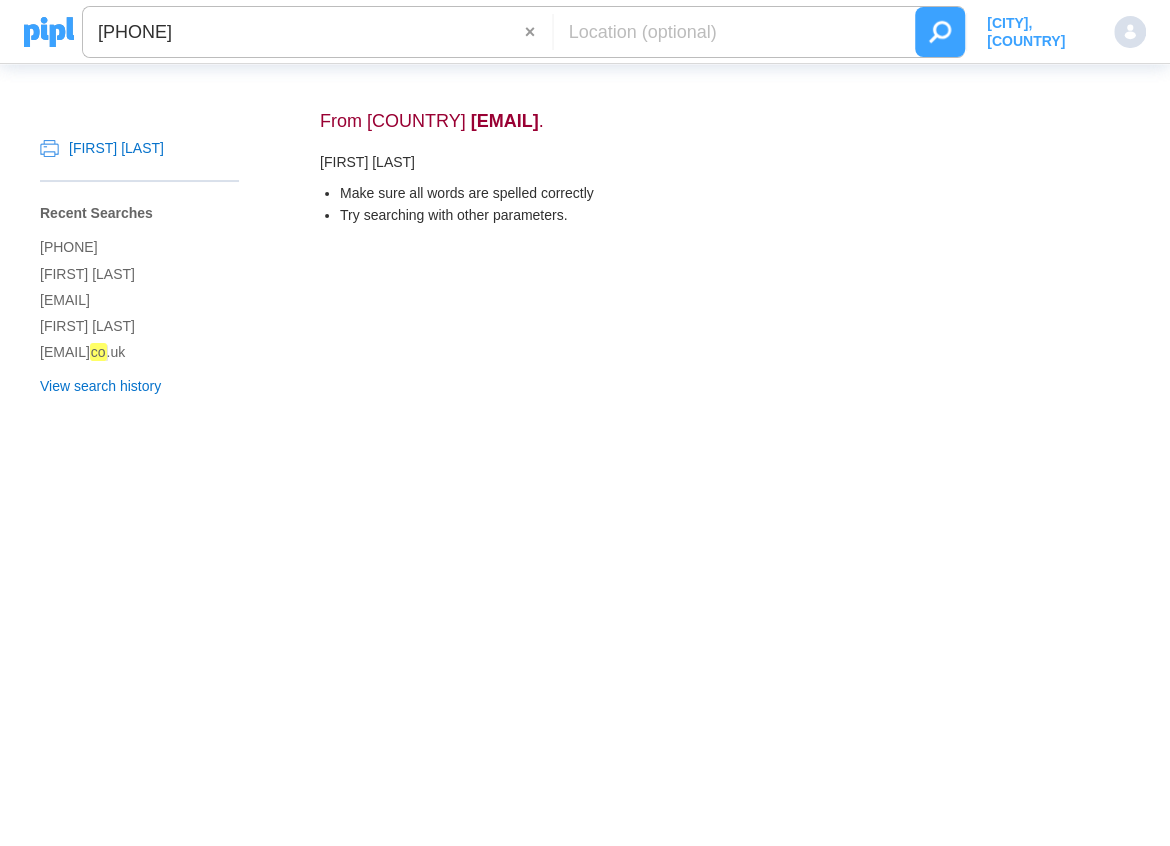 click at bounding box center [940, 32] 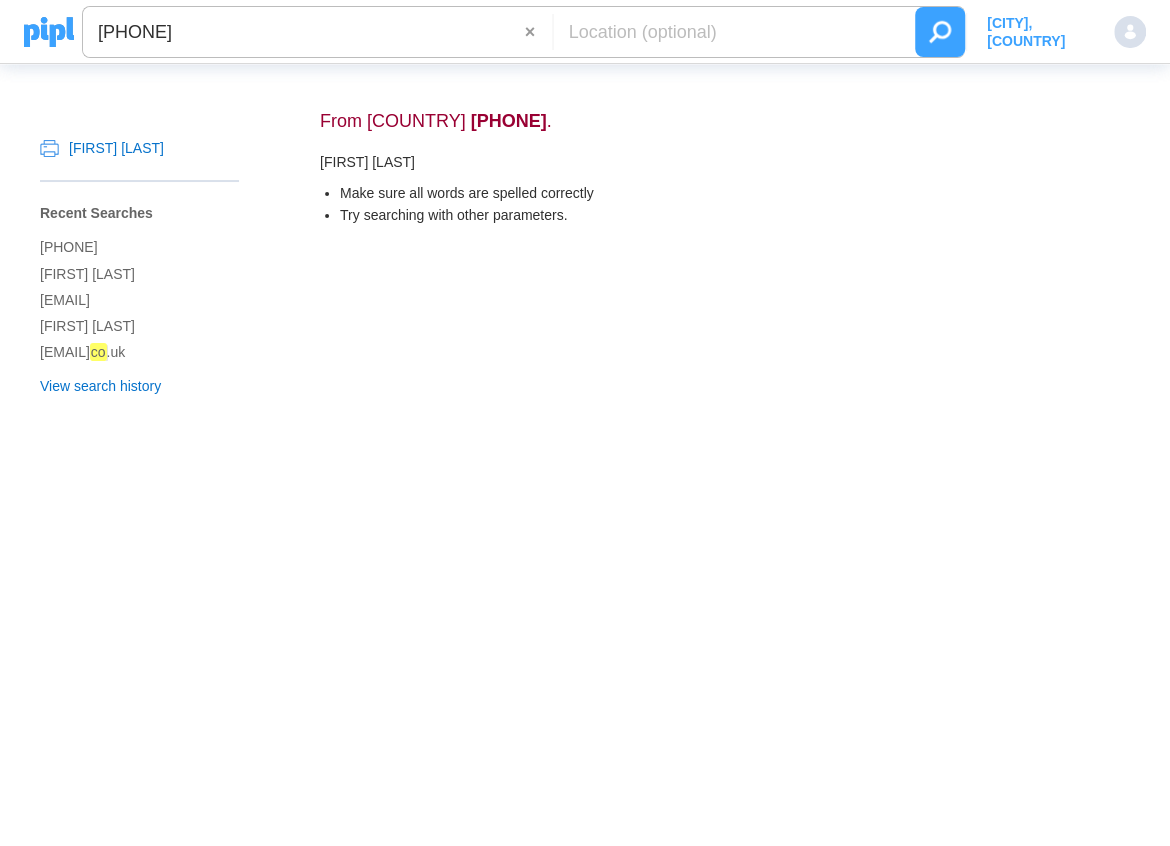 drag, startPoint x: 377, startPoint y: 18, endPoint x: 94, endPoint y: 39, distance: 283.77808 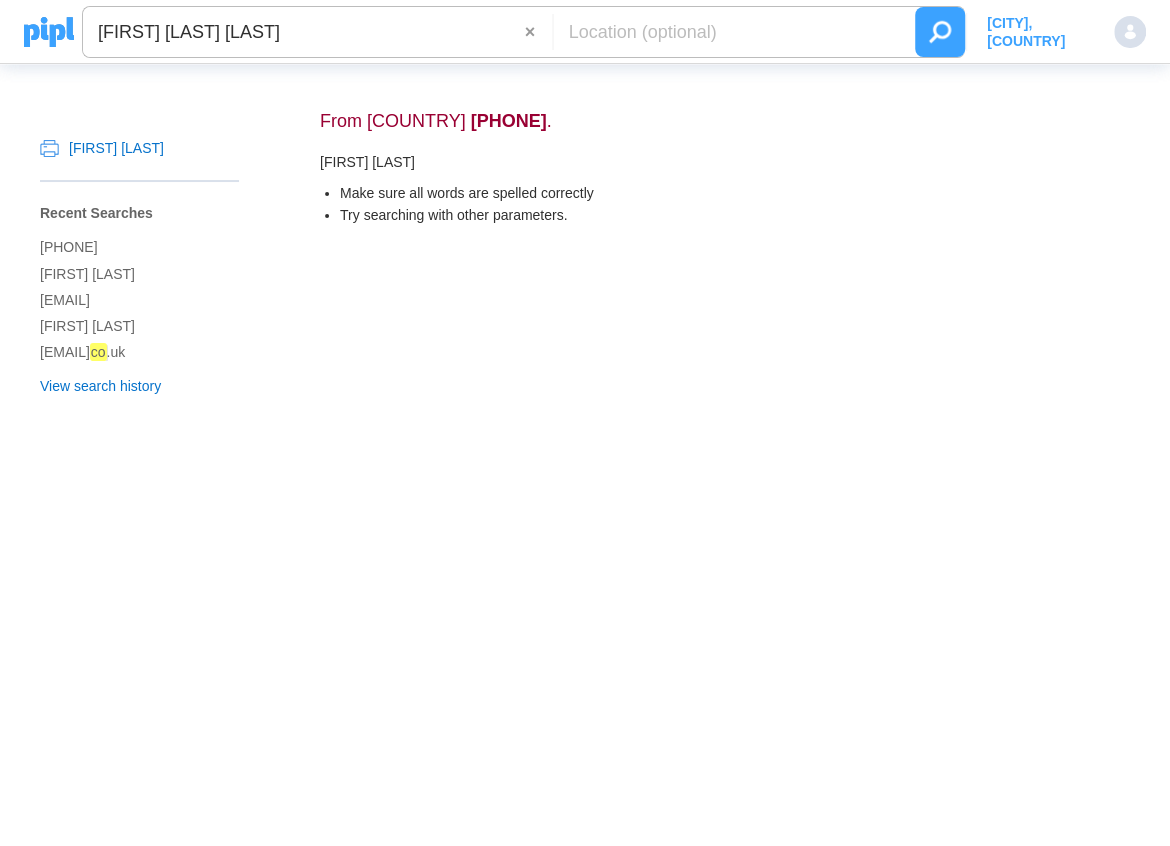 click at bounding box center [940, 32] 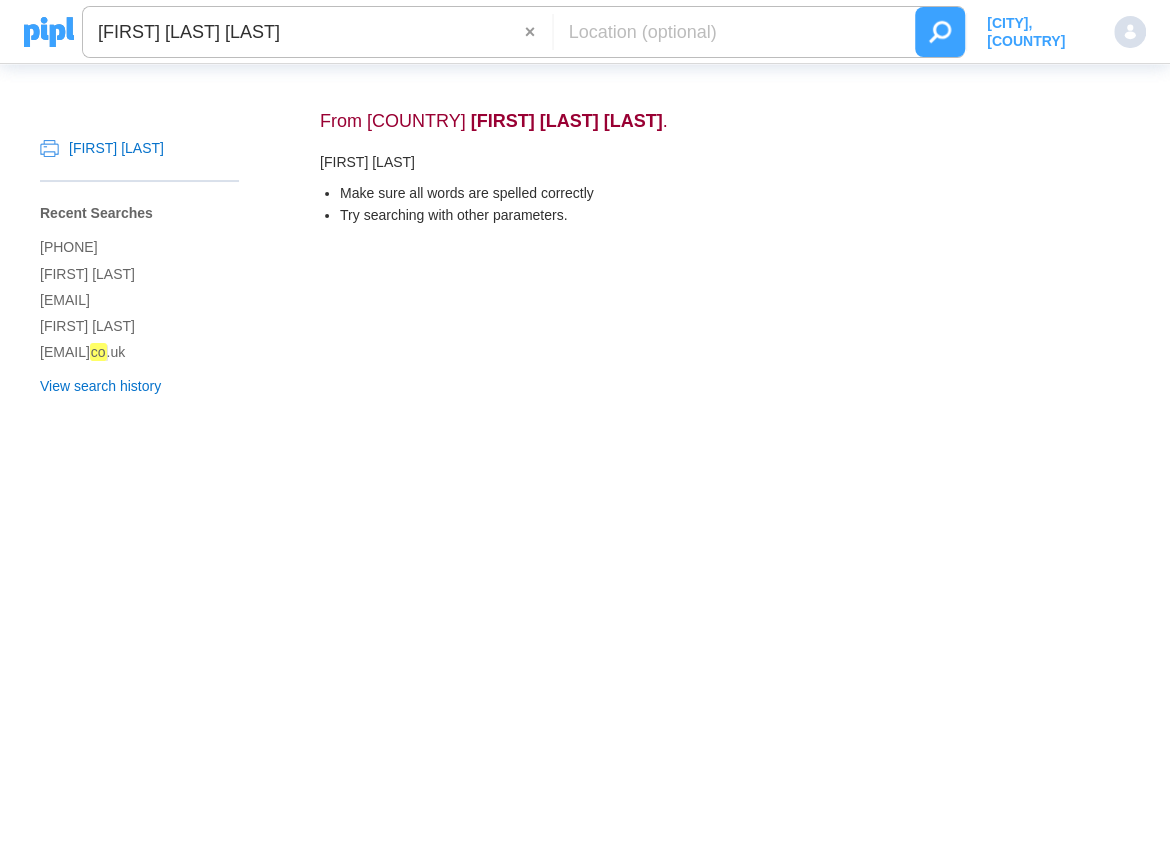 click on "[FIRST] [LAST] [LAST]" at bounding box center [304, 32] 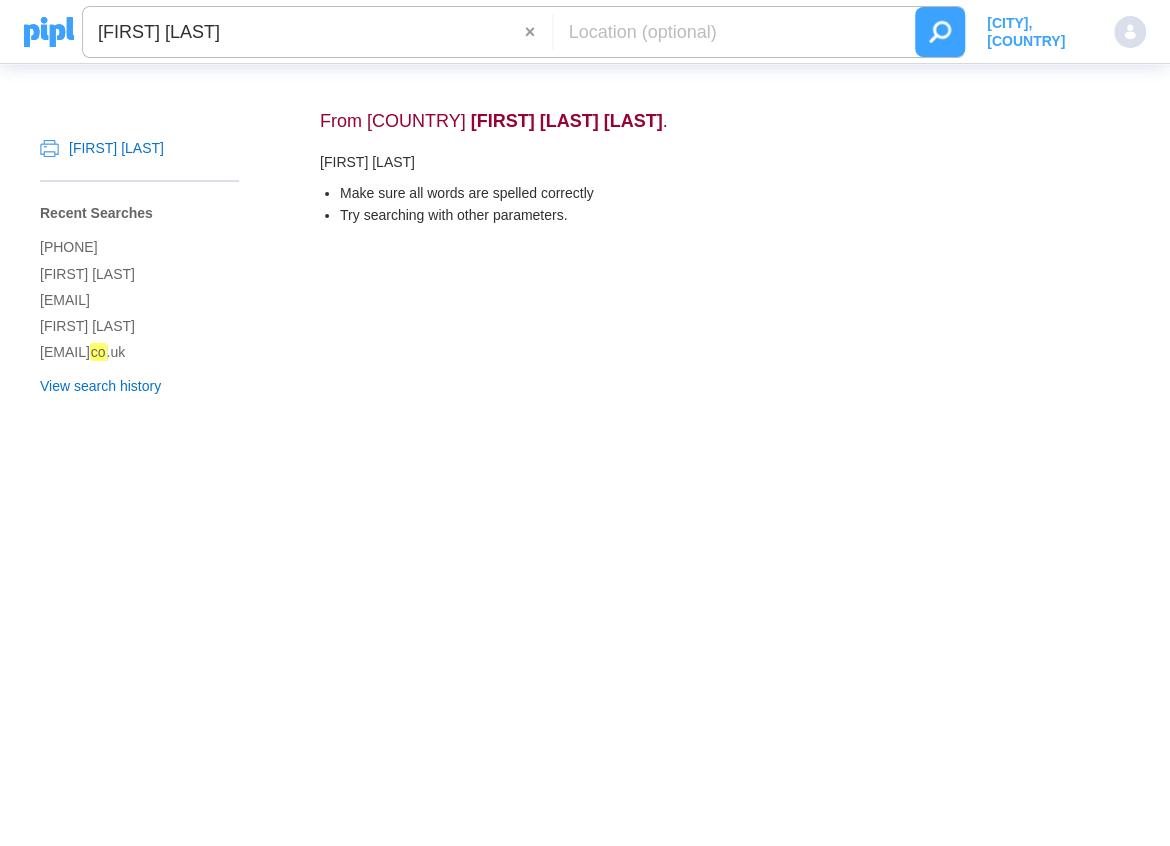 click at bounding box center [940, 32] 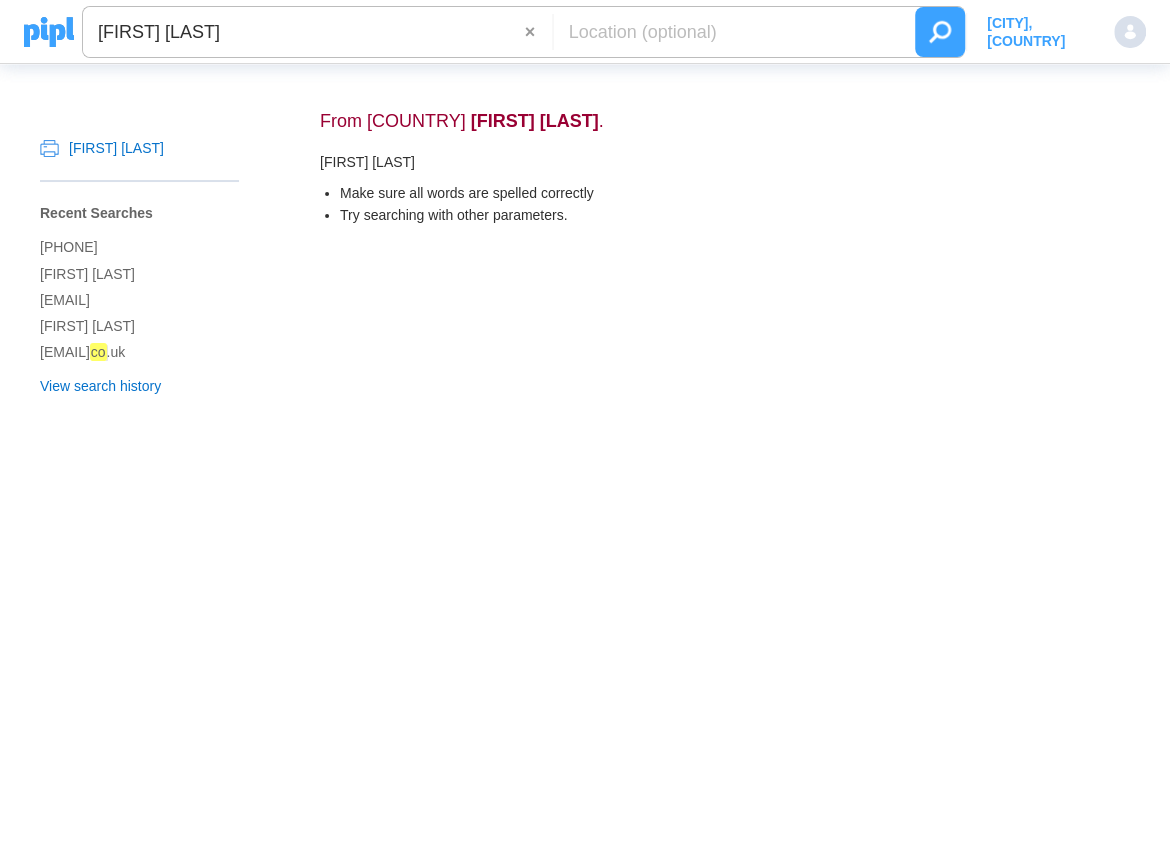 click on "[FIRST] [LAST]" at bounding box center (304, 32) 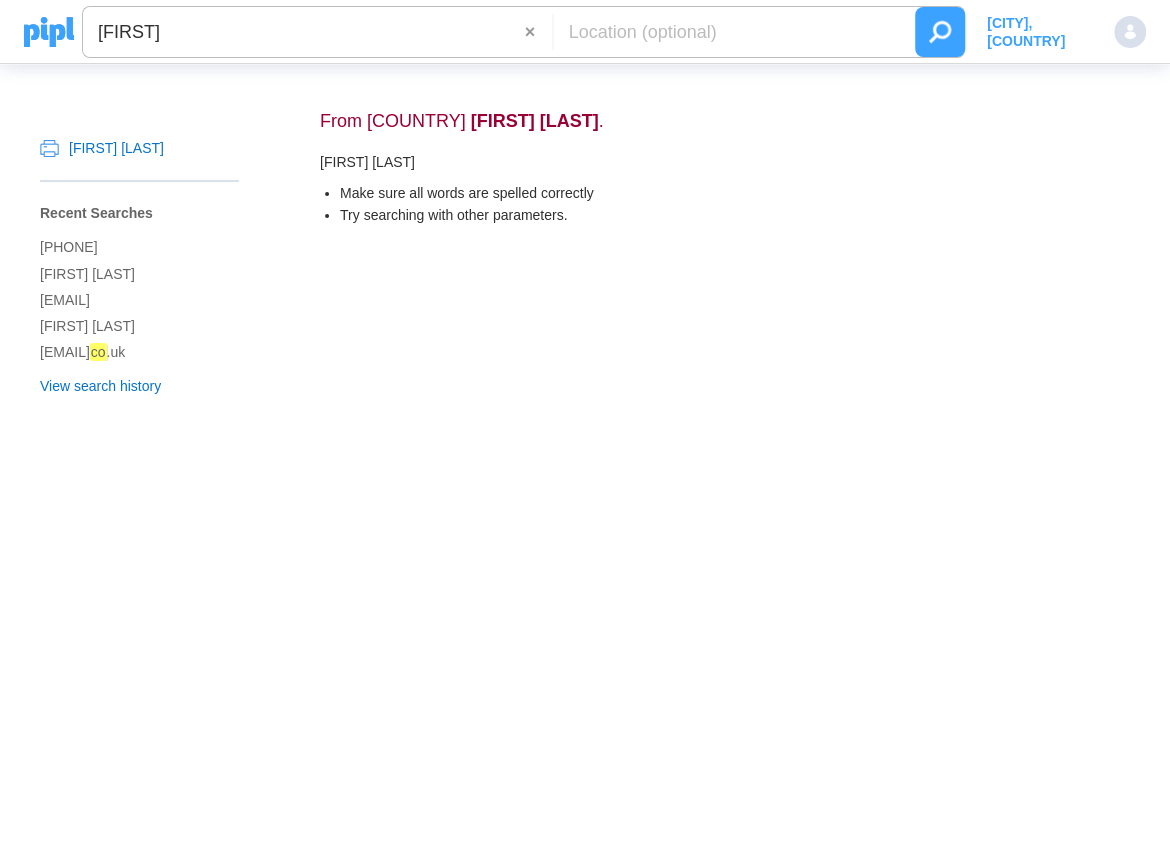 click at bounding box center (940, 32) 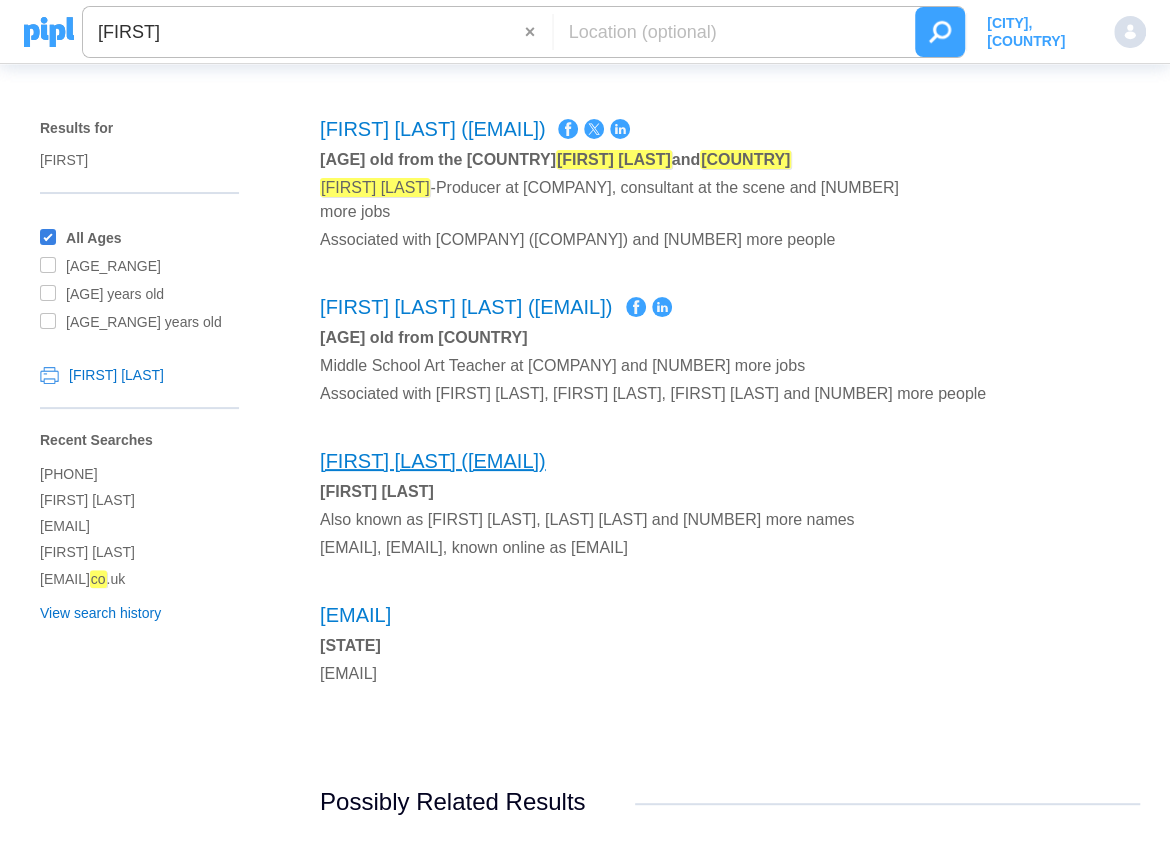 scroll, scrollTop: 0, scrollLeft: 0, axis: both 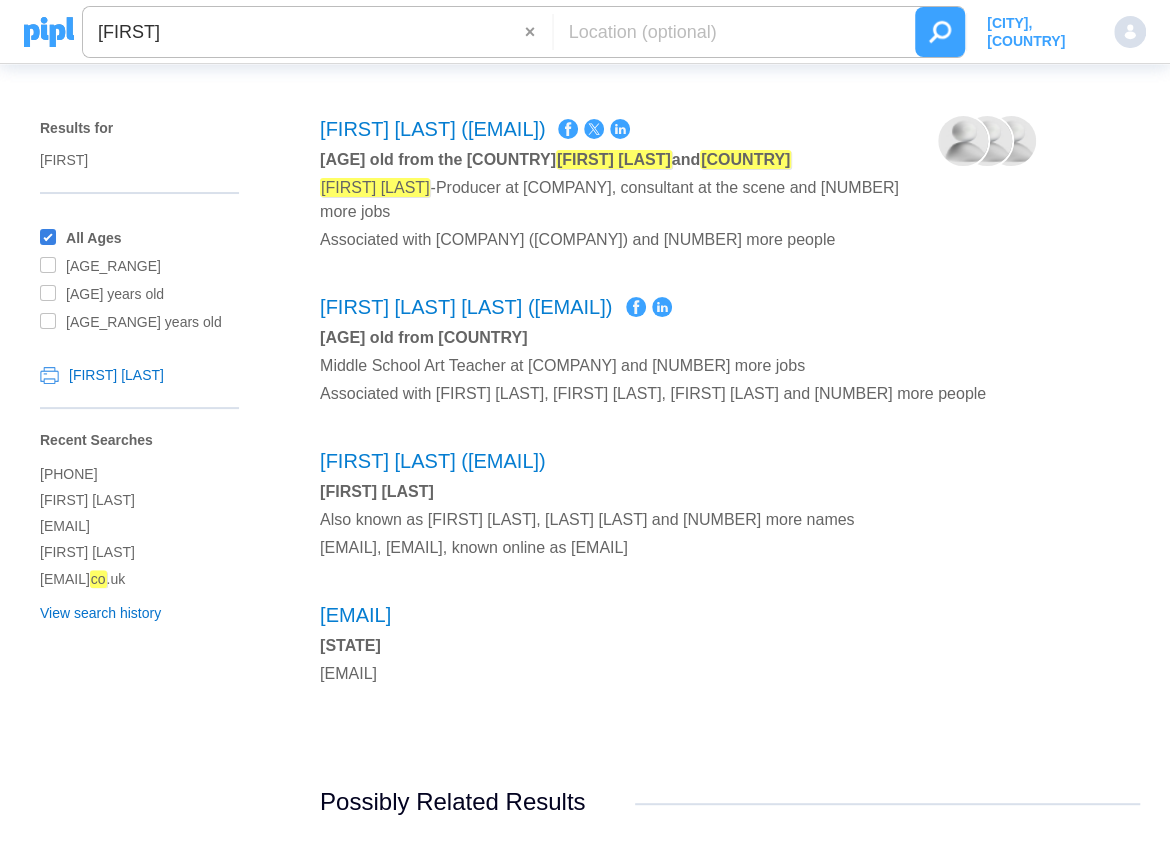 drag, startPoint x: 107, startPoint y: 28, endPoint x: 50, endPoint y: 28, distance: 57 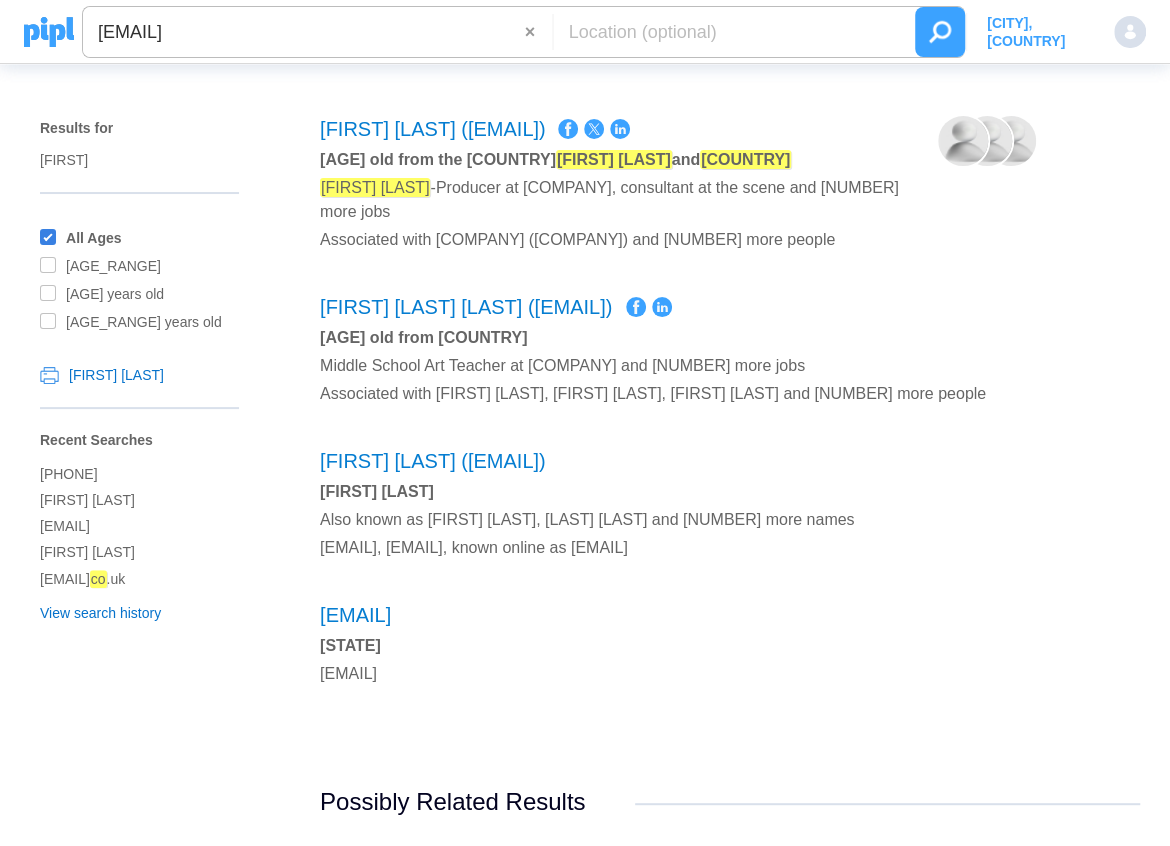 click at bounding box center [940, 32] 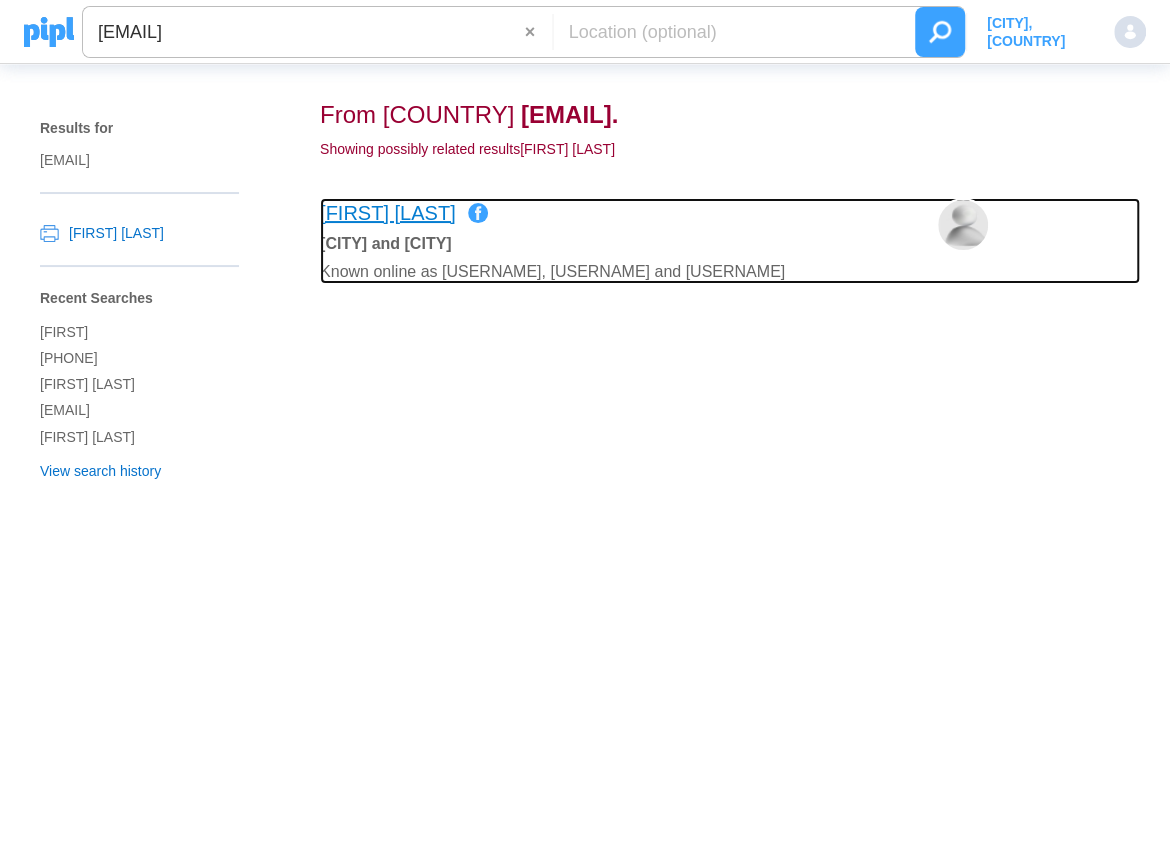 click on "[FIRST] [LAST]" at bounding box center [388, 213] 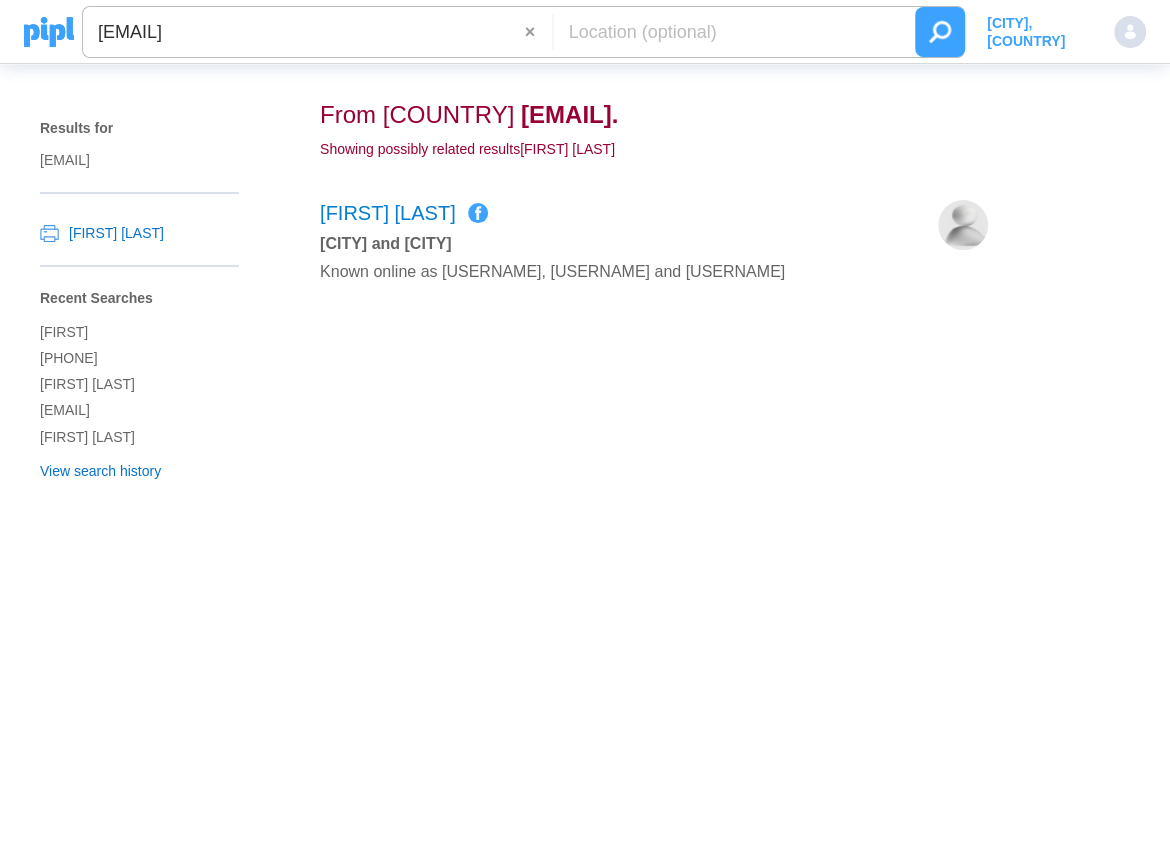 drag, startPoint x: 403, startPoint y: 37, endPoint x: 88, endPoint y: 25, distance: 315.2285 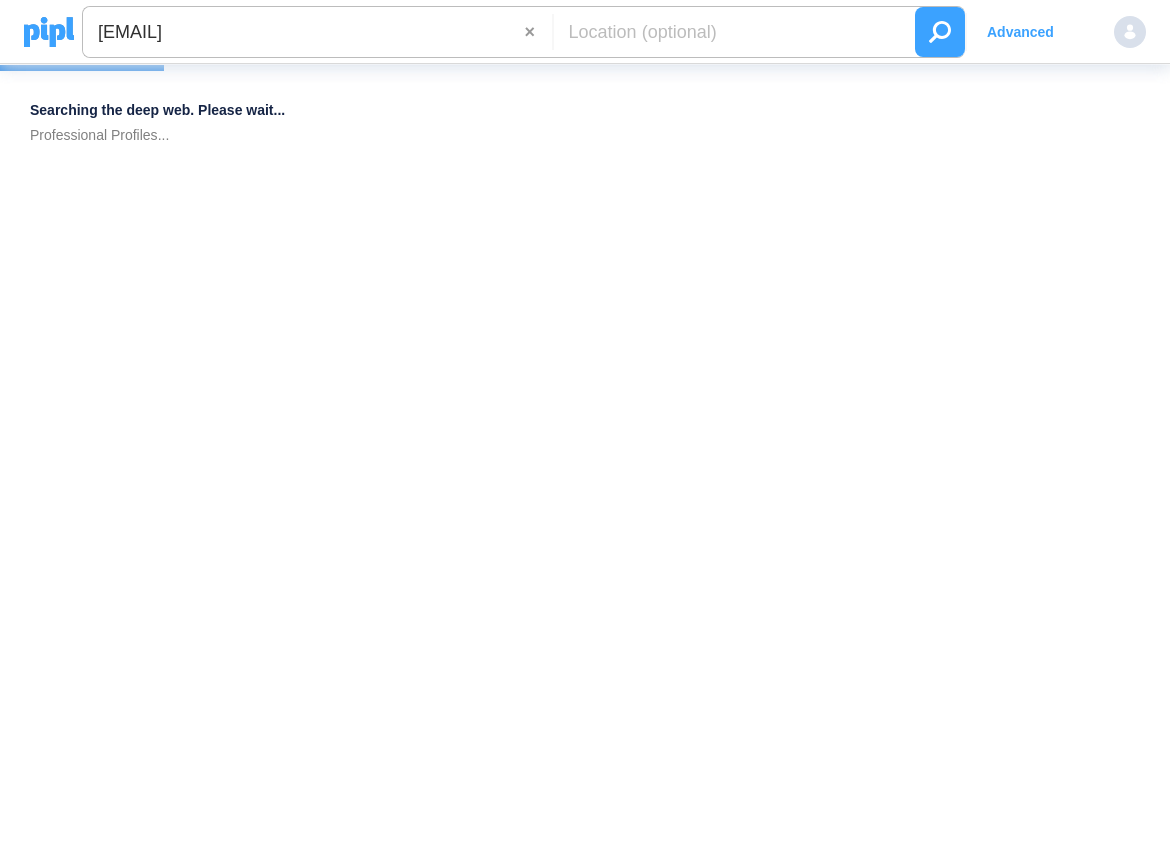 scroll, scrollTop: 0, scrollLeft: 0, axis: both 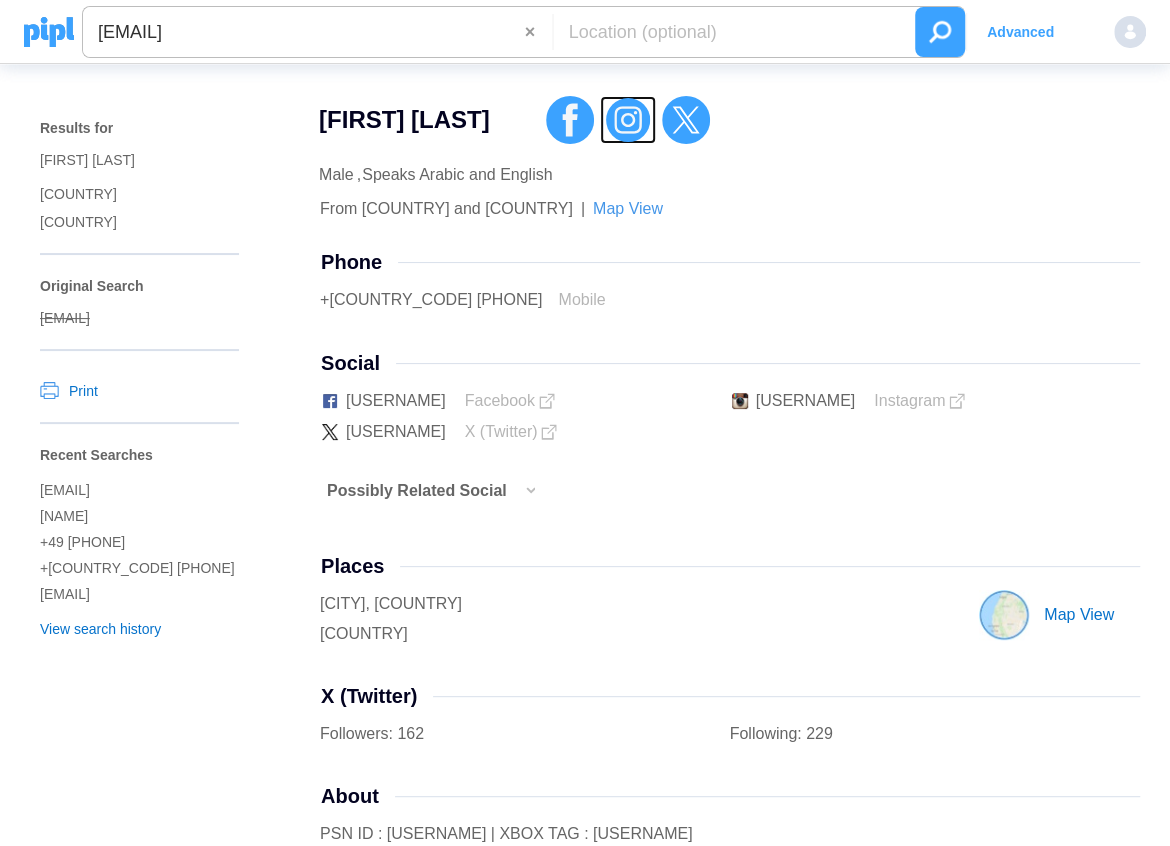 click at bounding box center [628, 120] 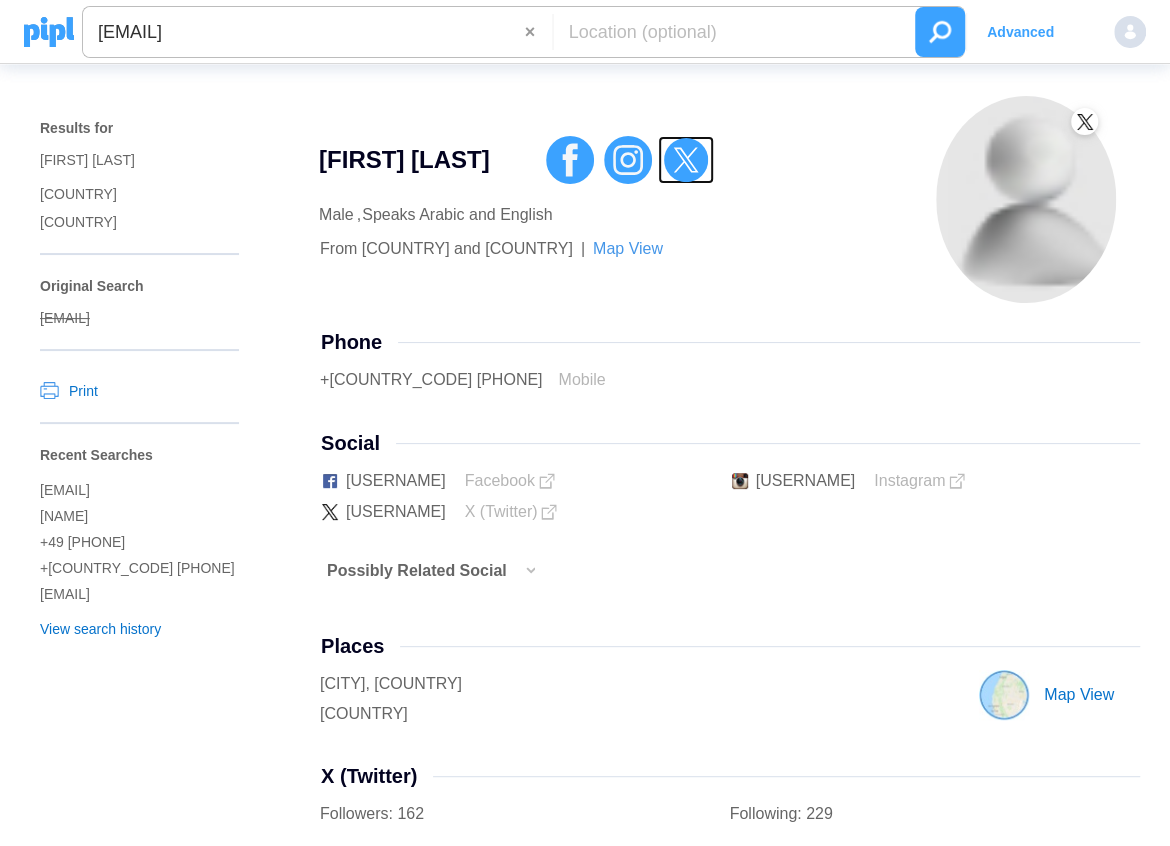 click at bounding box center [686, 160] 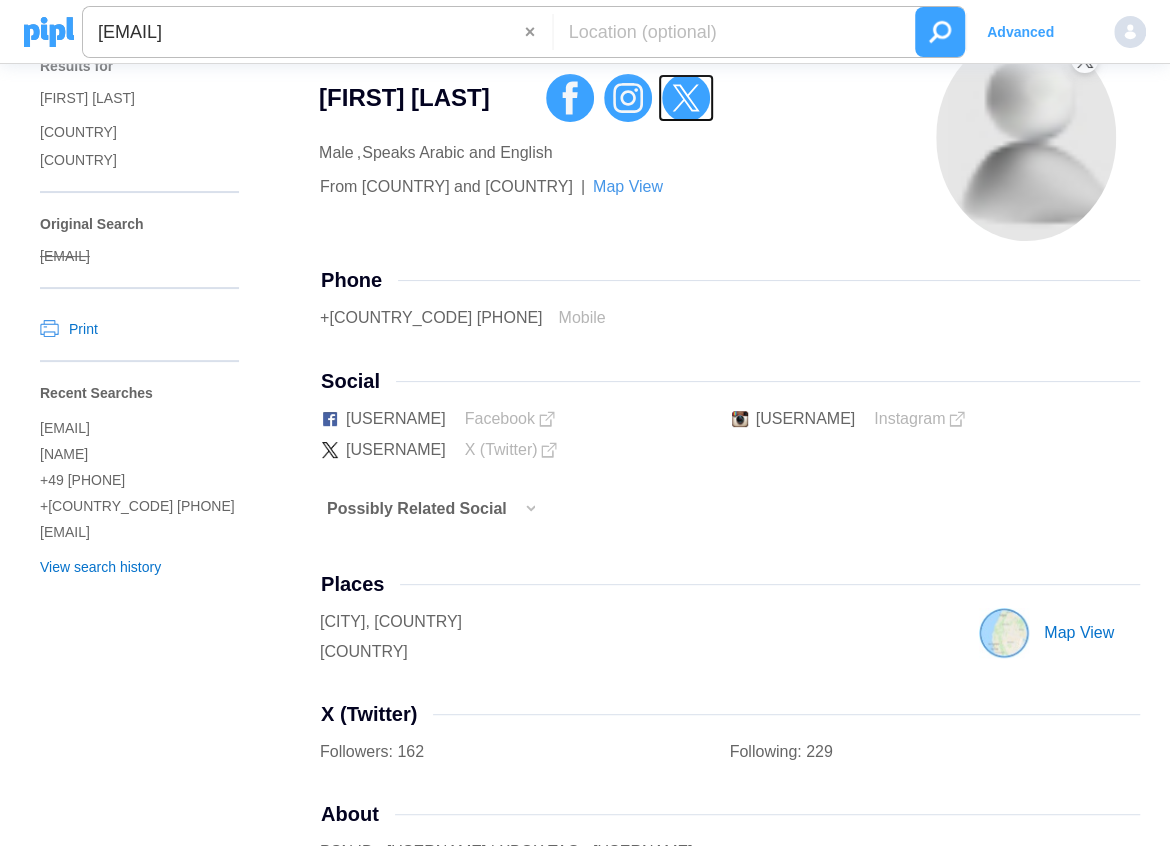 scroll, scrollTop: 0, scrollLeft: 0, axis: both 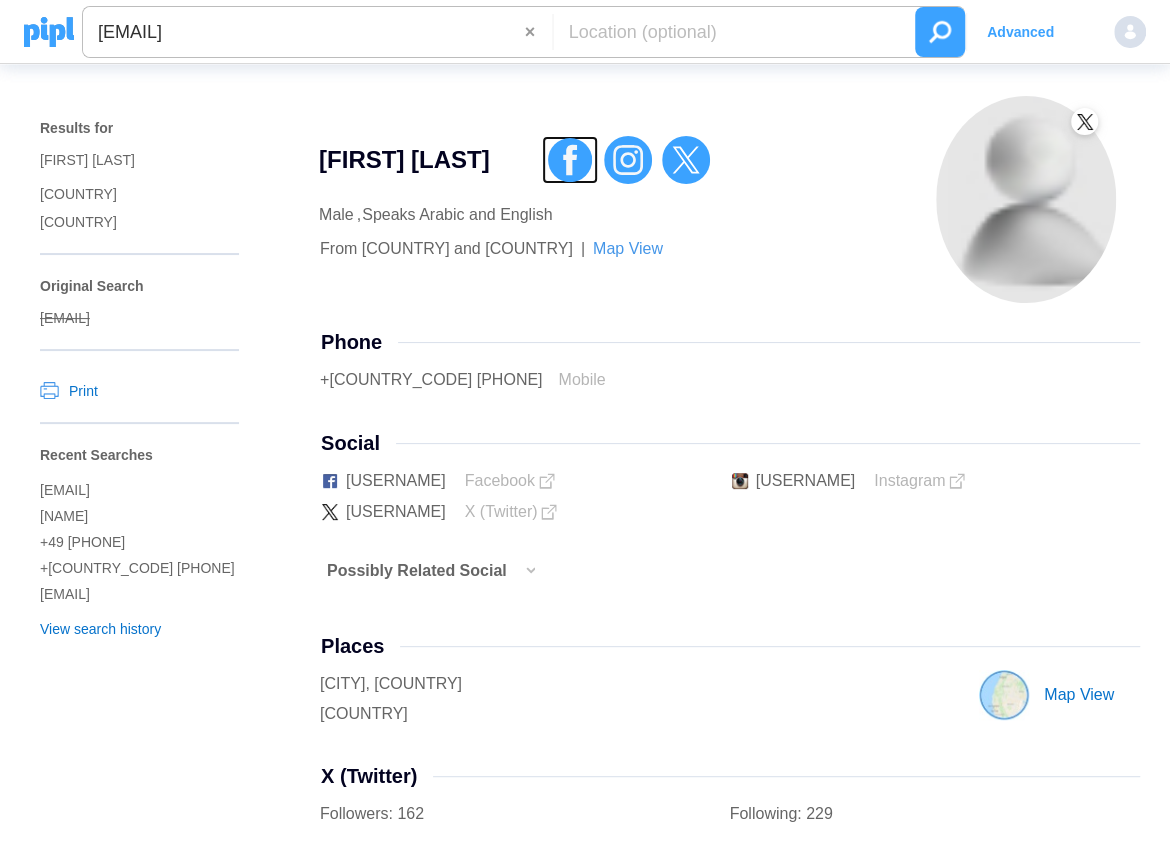 click at bounding box center (570, 160) 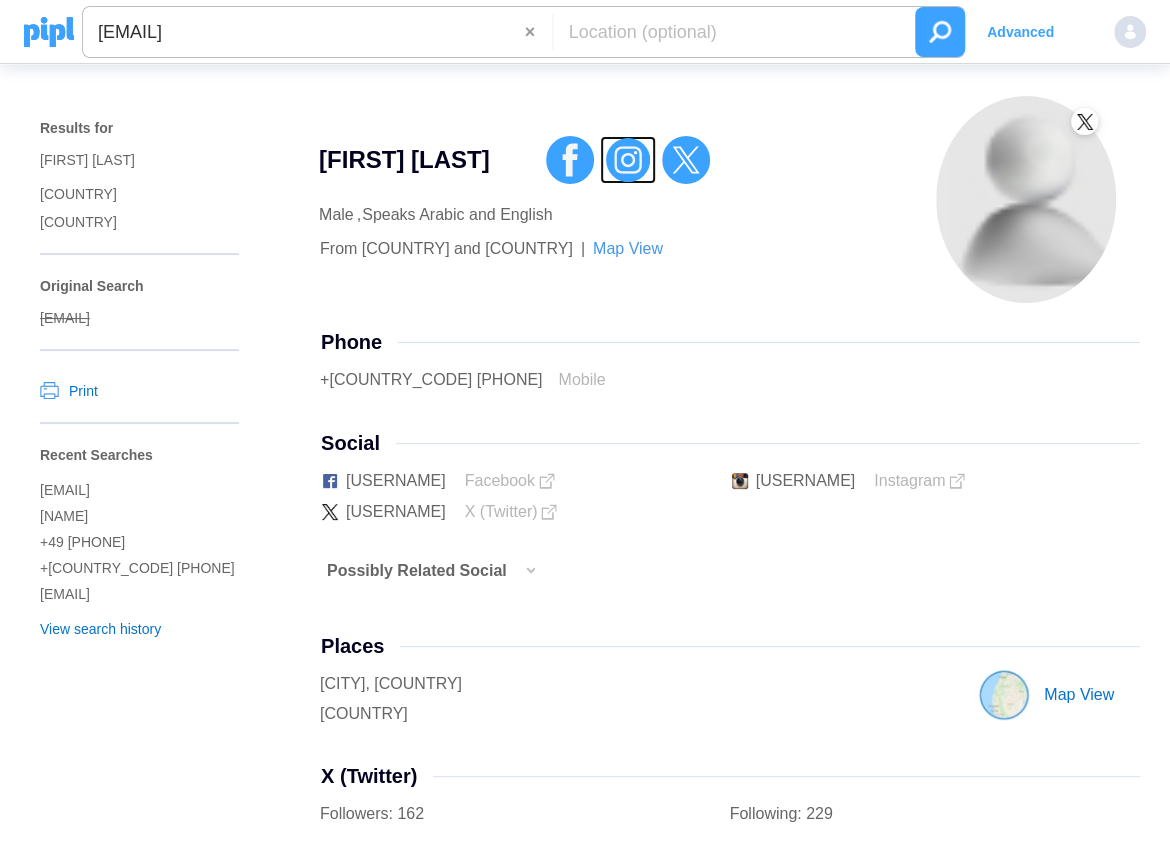 click at bounding box center (628, 160) 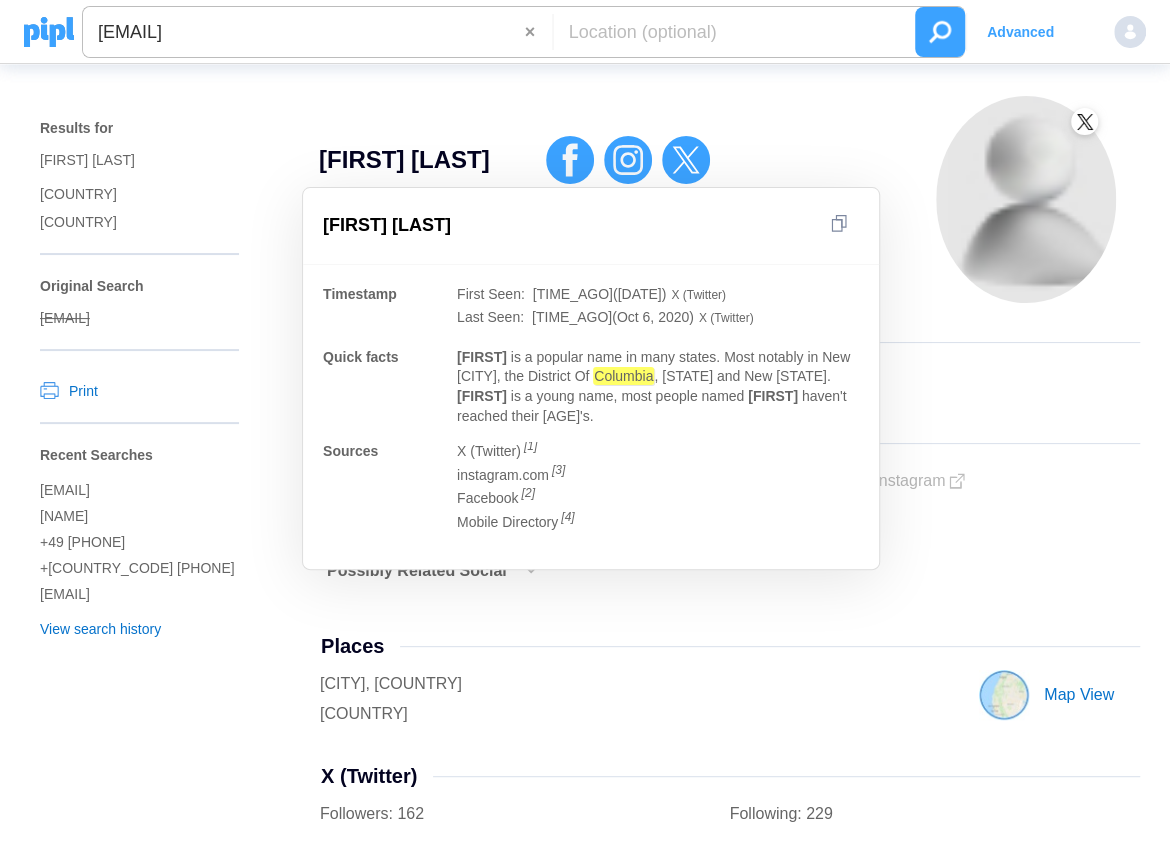 click on "Mohamed Buhedma Mohamed Buhedma Timestamp First Seen : 12 years ago  (Jan 1, 2014) X (Twitter) Last Seen : 5 years ago  (Oct 6, 2020) X (Twitter) Quick facts Mohamed   is   a   popular   name   in   many   states.   Most   notably   in   New   York,   the   District   Of   Columbia ,   Minnesota   and   New   Jersey.   Mohamed   is   a   young   name,   most   people   named   Mohamed   haven't   reached   their   30's.   Sources X (Twitter) [ 1 ] instagram.com [ 3 ] Facebook [ 2 ] Mobile Directory [ 4 ] Male ,  Speaks Arabic and English From Libya and Egypt | Map View" at bounding box center (624, 199) 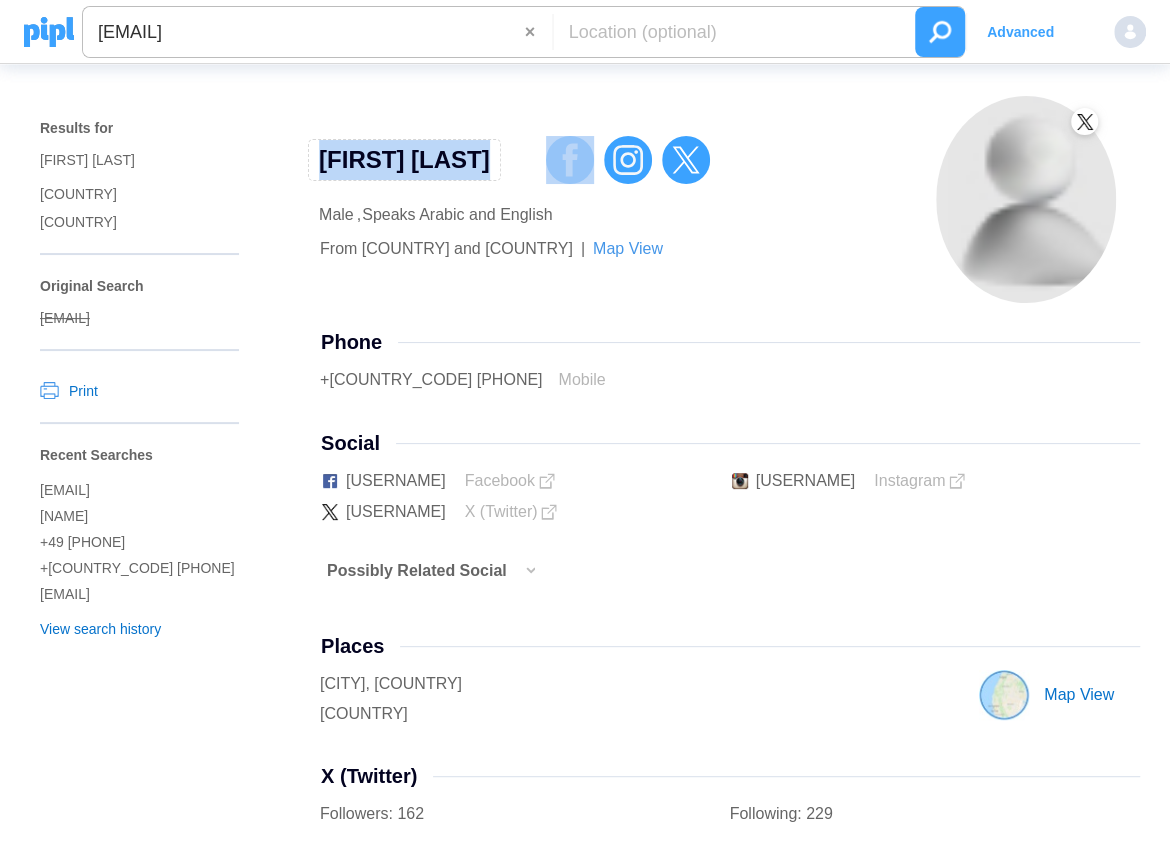 drag, startPoint x: 582, startPoint y: 135, endPoint x: 321, endPoint y: 151, distance: 261.48996 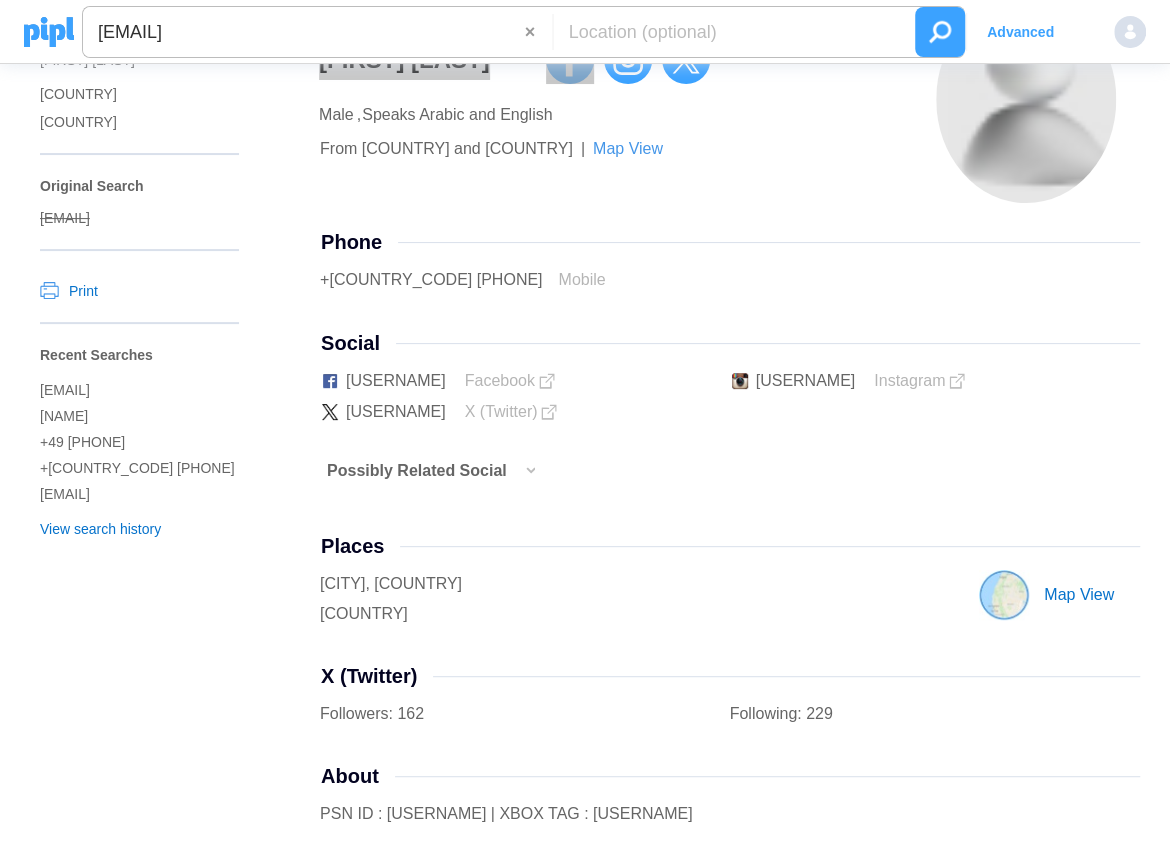scroll, scrollTop: 0, scrollLeft: 0, axis: both 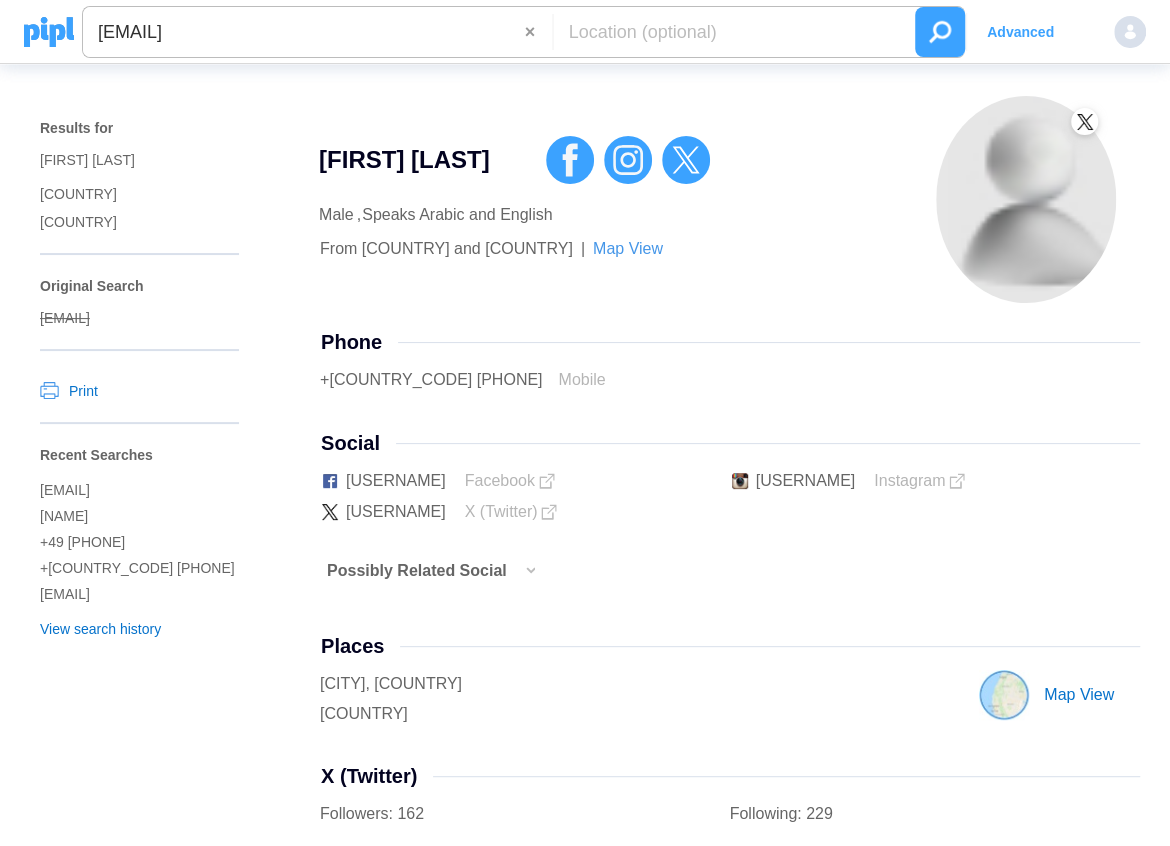 drag, startPoint x: 376, startPoint y: 36, endPoint x: 101, endPoint y: 29, distance: 275.08908 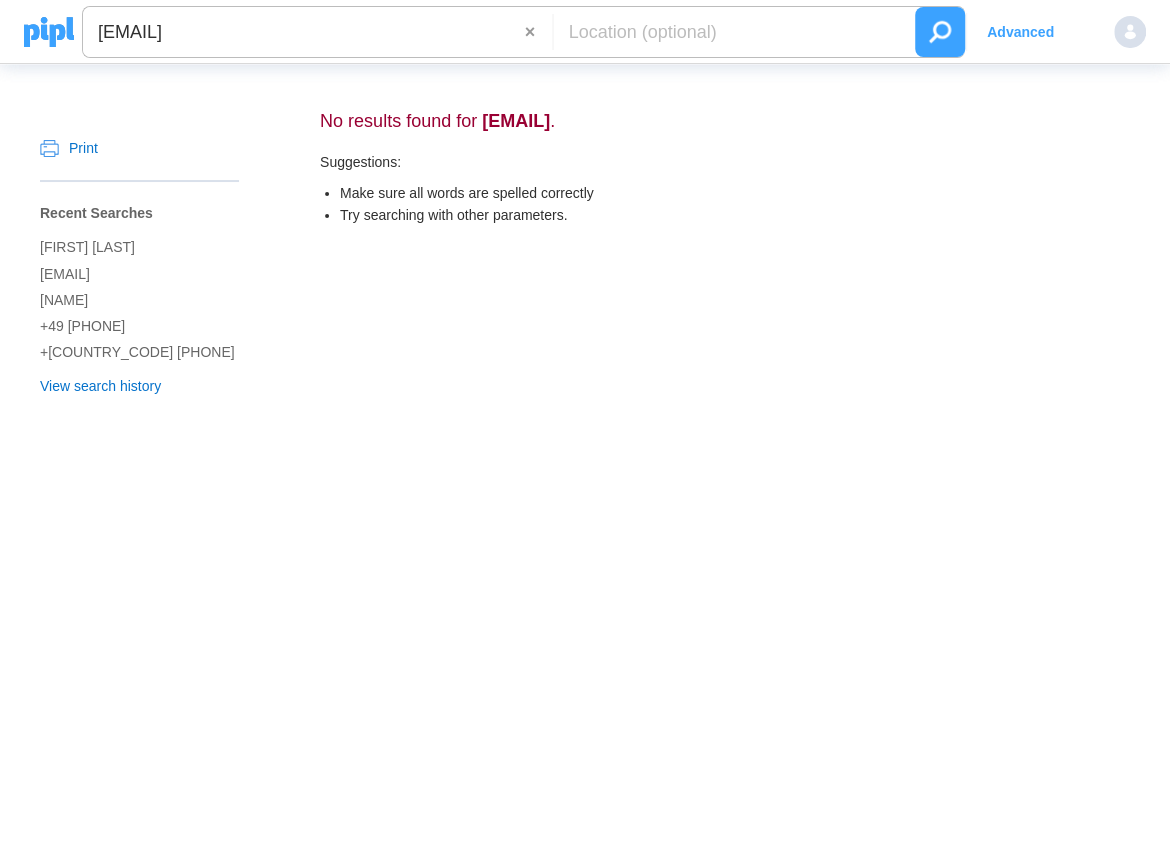 drag, startPoint x: 366, startPoint y: 33, endPoint x: 97, endPoint y: 26, distance: 269.09106 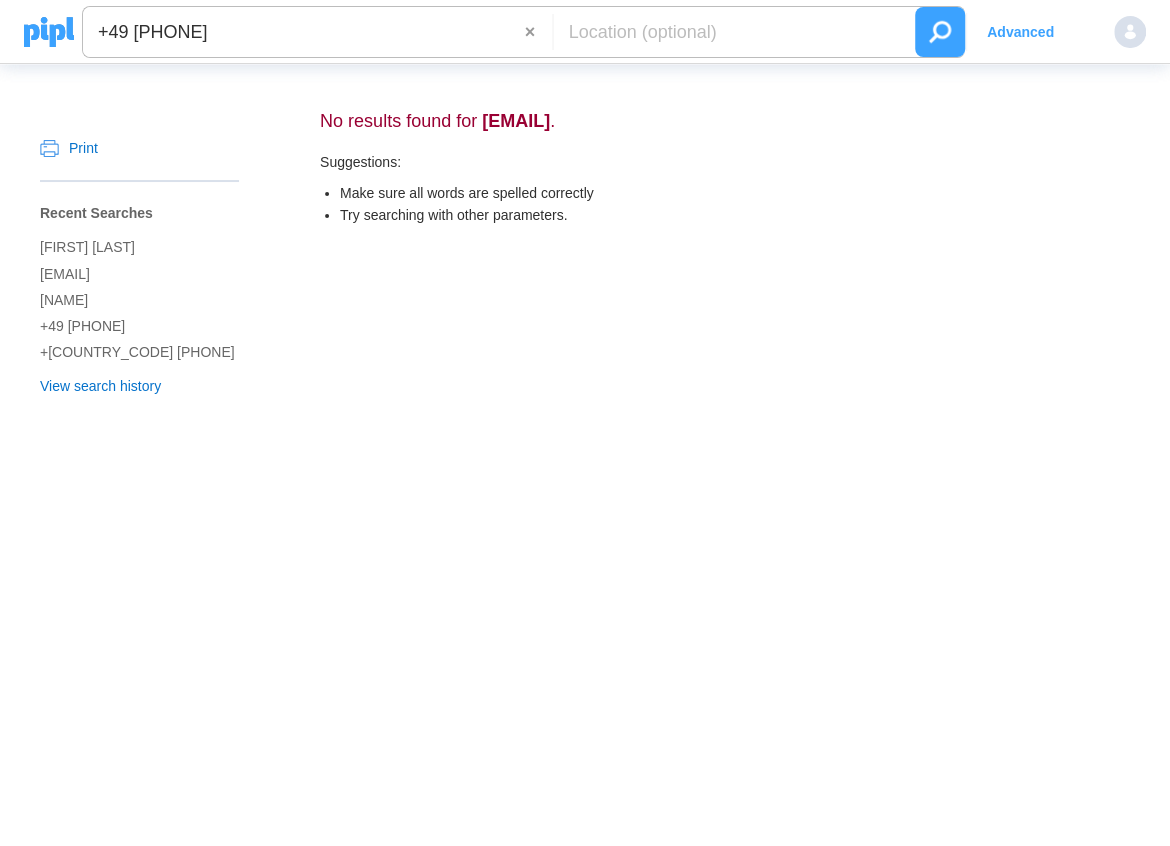click at bounding box center (940, 32) 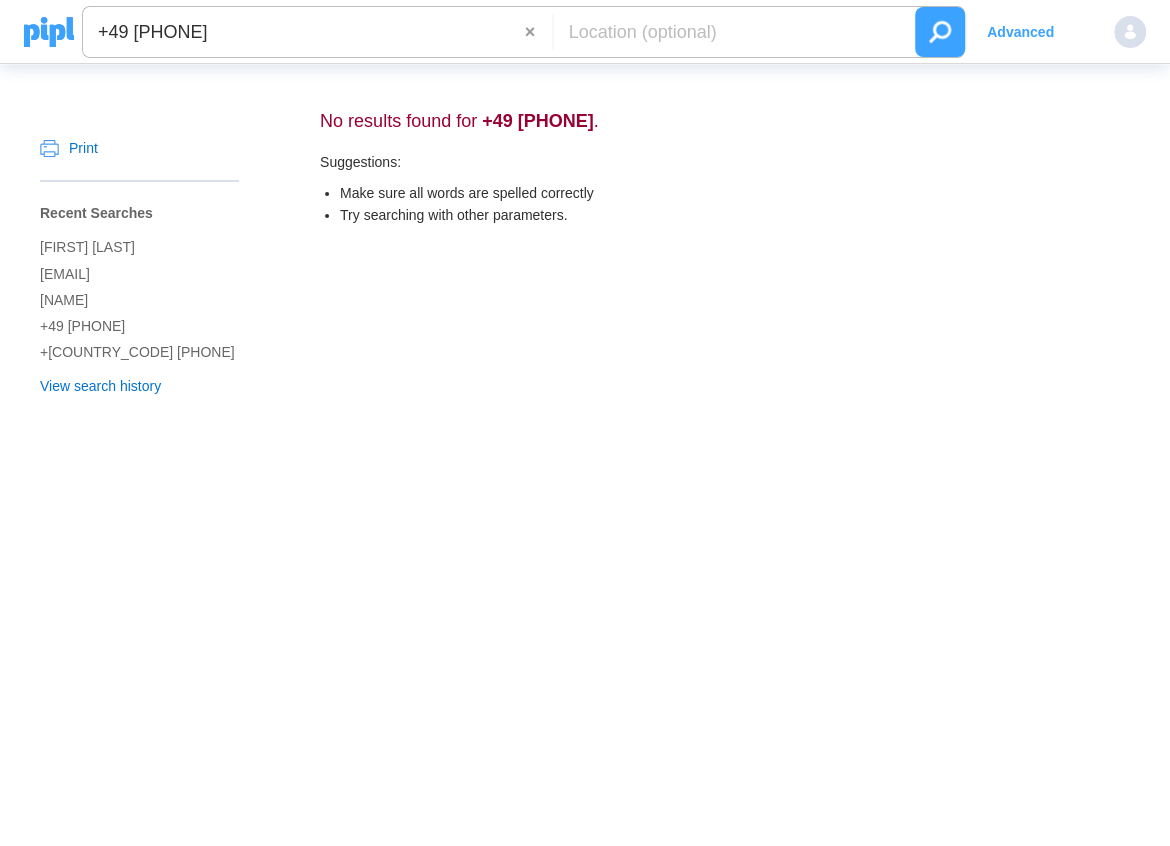 drag, startPoint x: 308, startPoint y: 33, endPoint x: 97, endPoint y: 51, distance: 211.76639 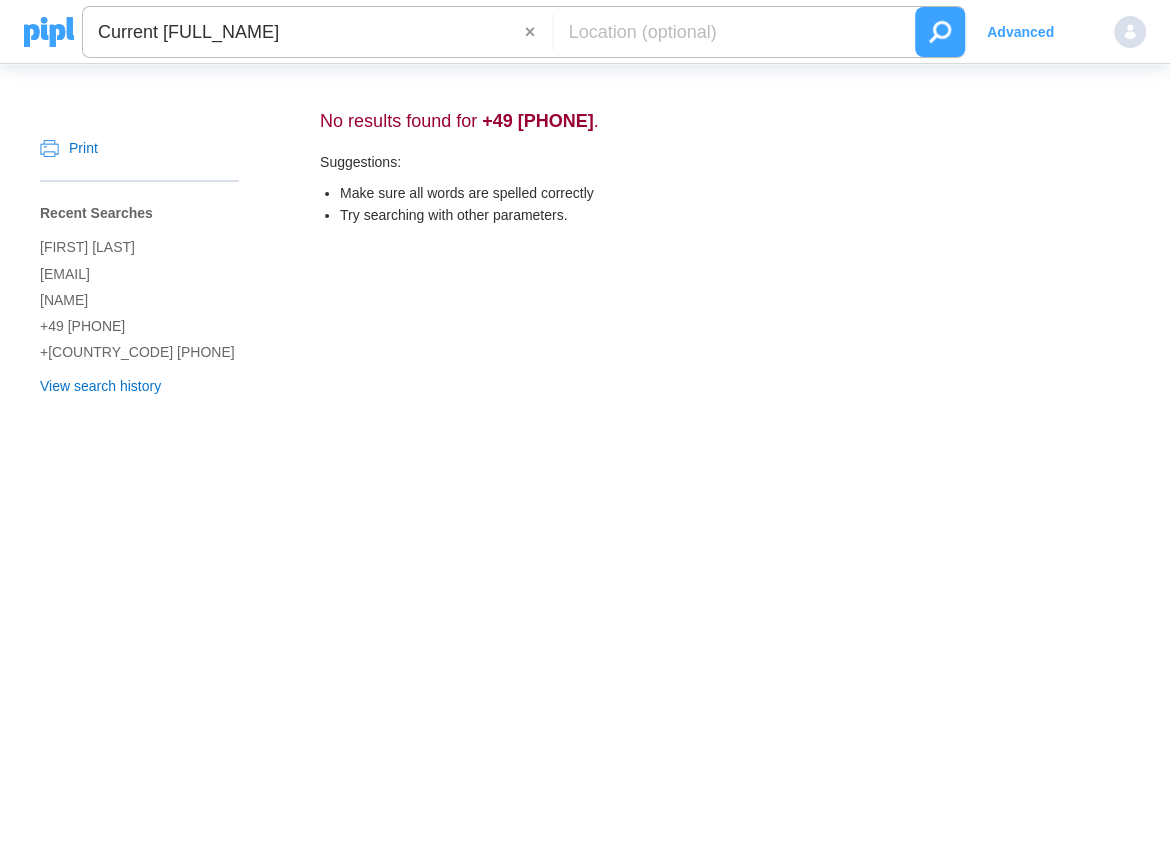 drag, startPoint x: 218, startPoint y: 30, endPoint x: 97, endPoint y: 21, distance: 121.33425 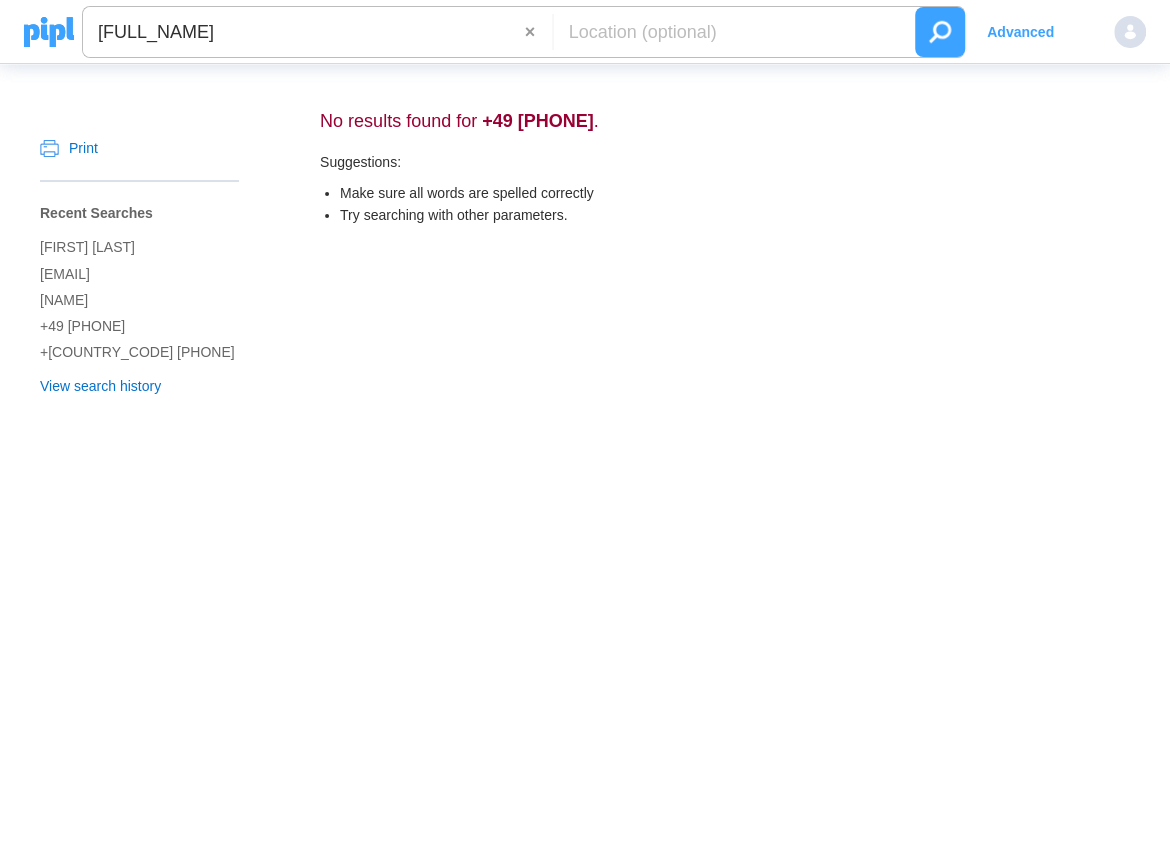 type on "MANFRED MUTH" 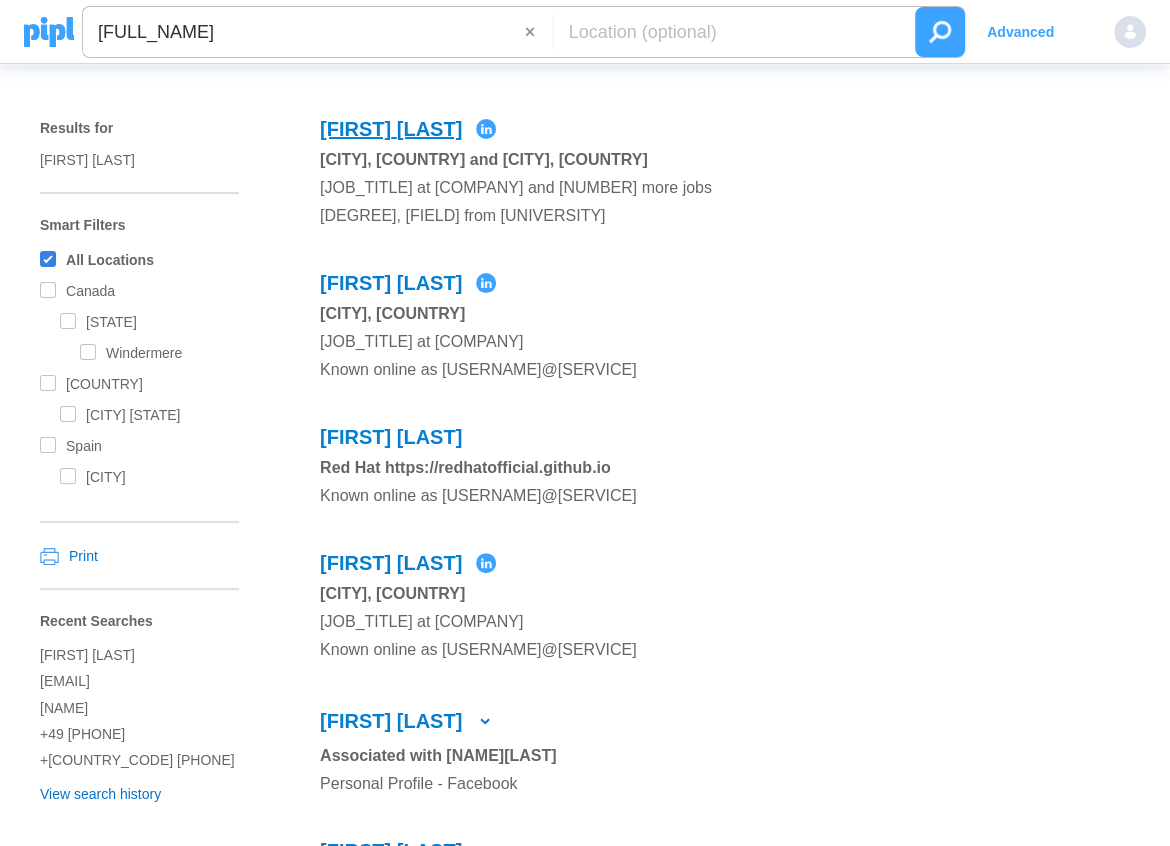 type 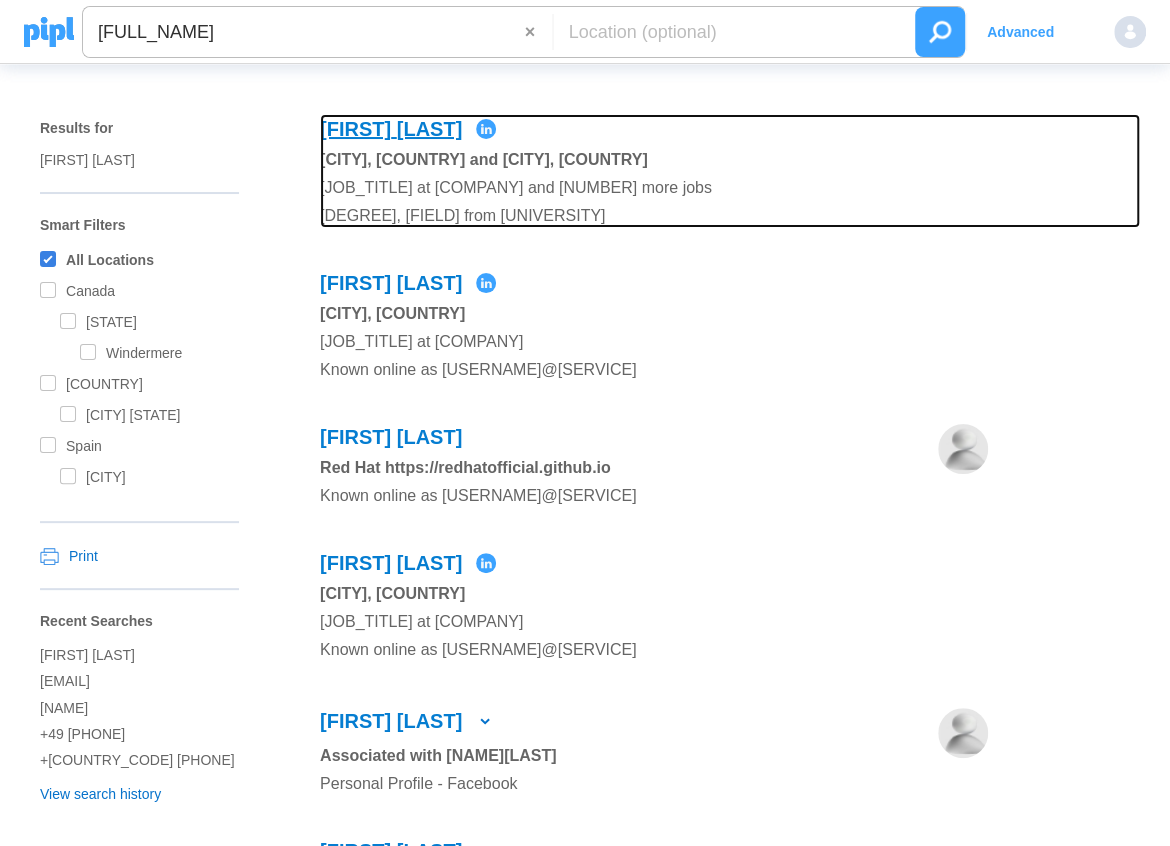 click on "Muth" at bounding box center [430, 129] 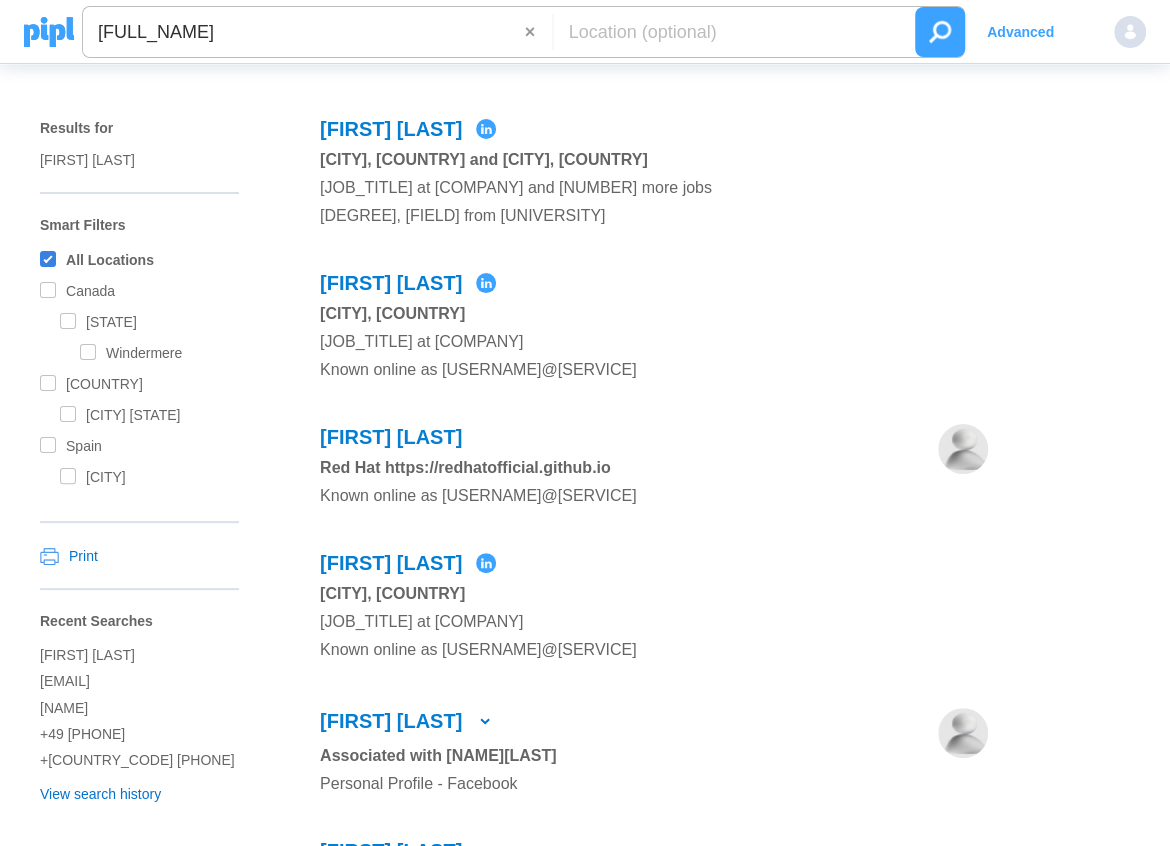 scroll, scrollTop: 9, scrollLeft: 0, axis: vertical 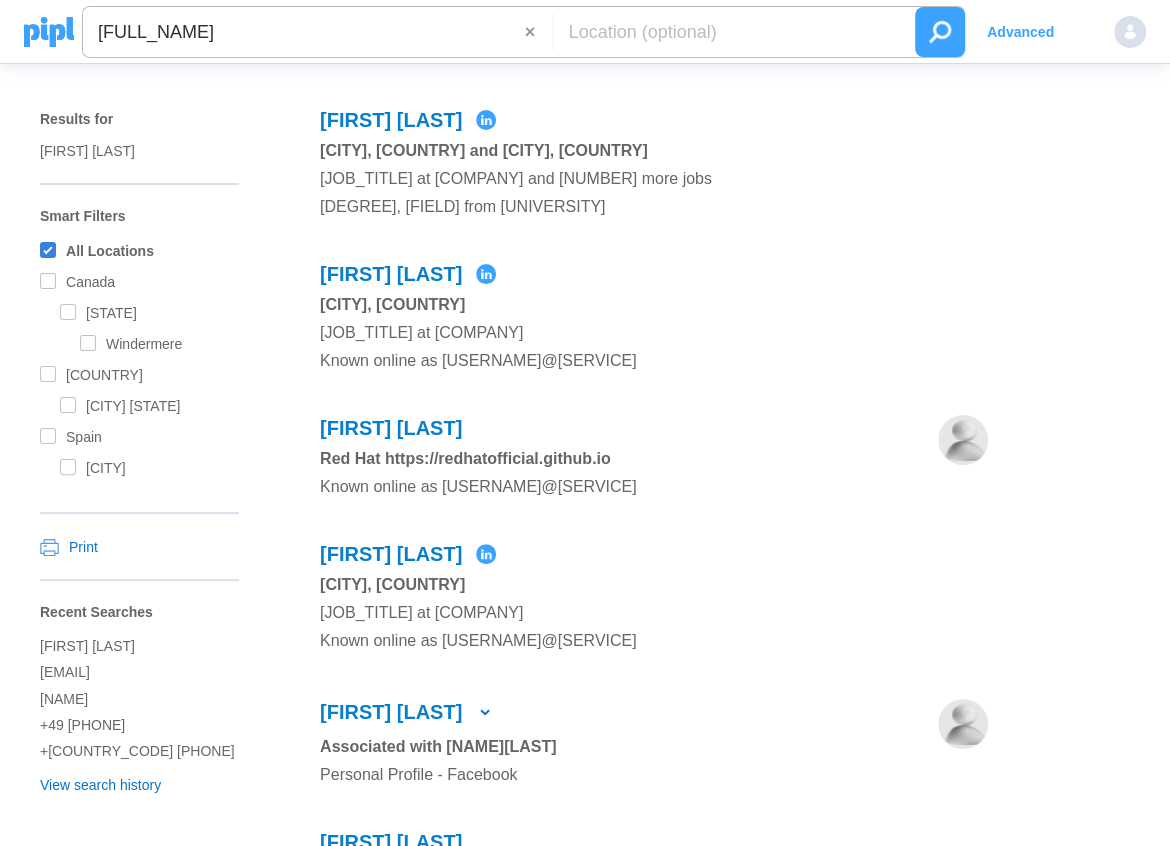 drag, startPoint x: 334, startPoint y: 29, endPoint x: 97, endPoint y: 26, distance: 237.01898 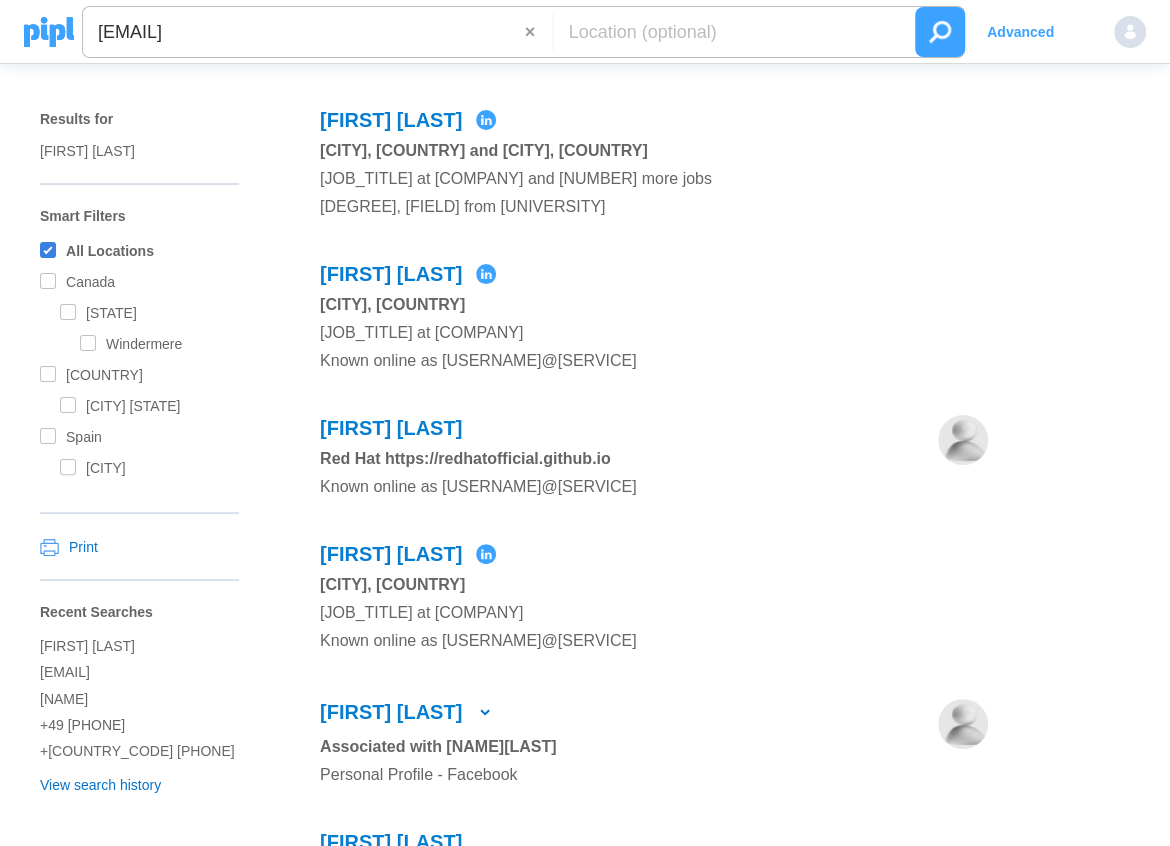 click at bounding box center (940, 32) 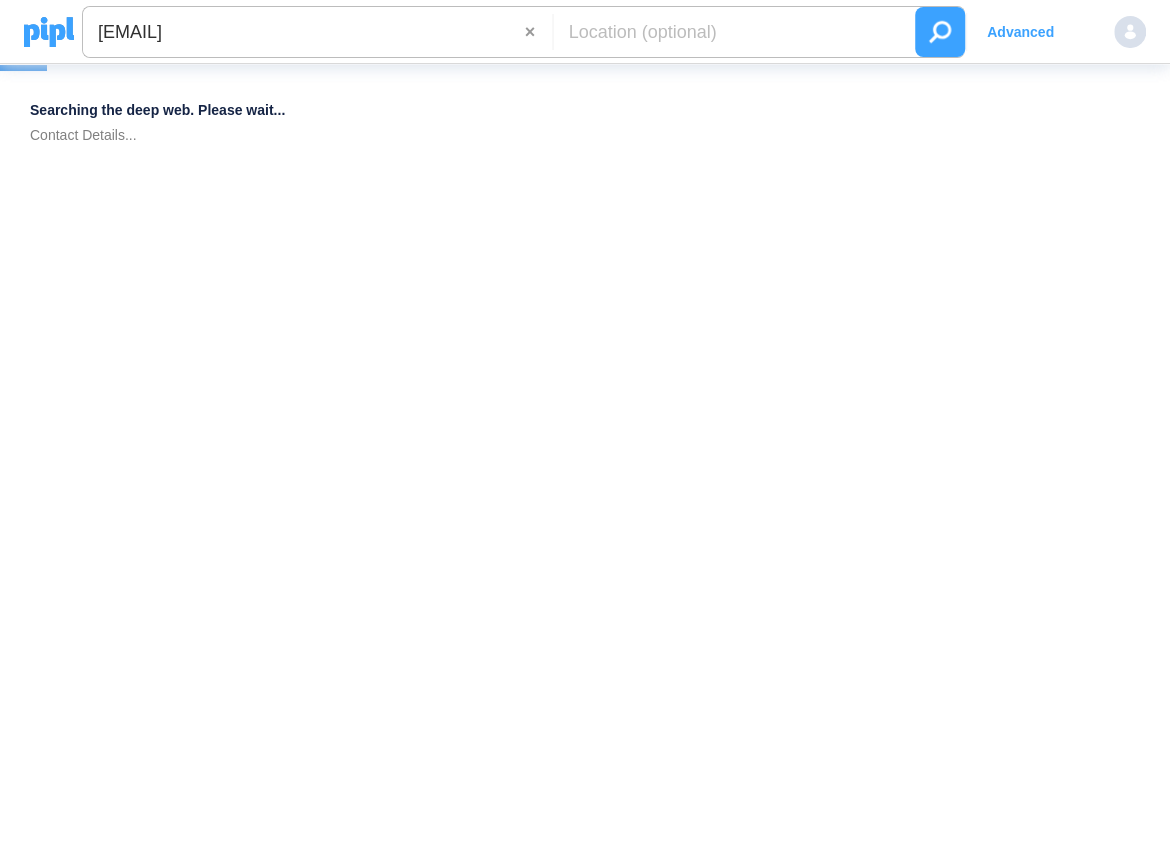scroll, scrollTop: 0, scrollLeft: 0, axis: both 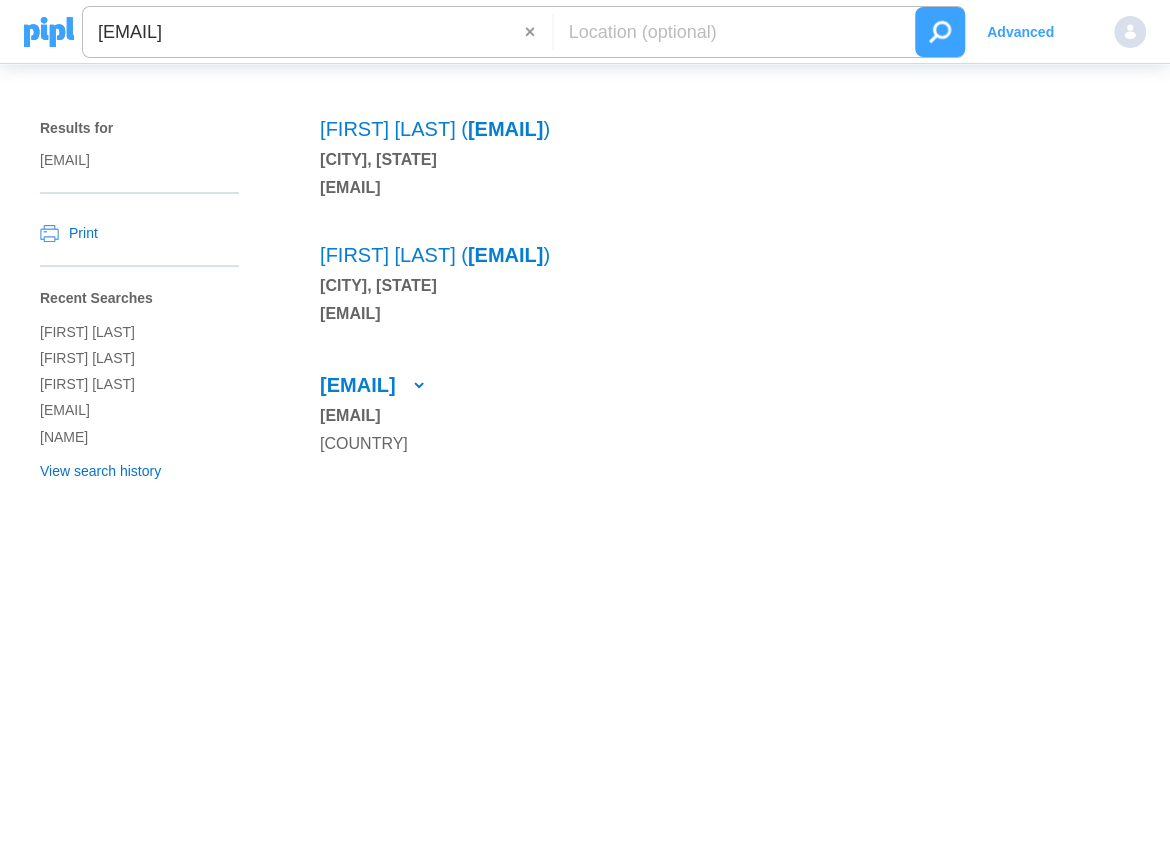 drag, startPoint x: 367, startPoint y: 31, endPoint x: 99, endPoint y: 24, distance: 268.0914 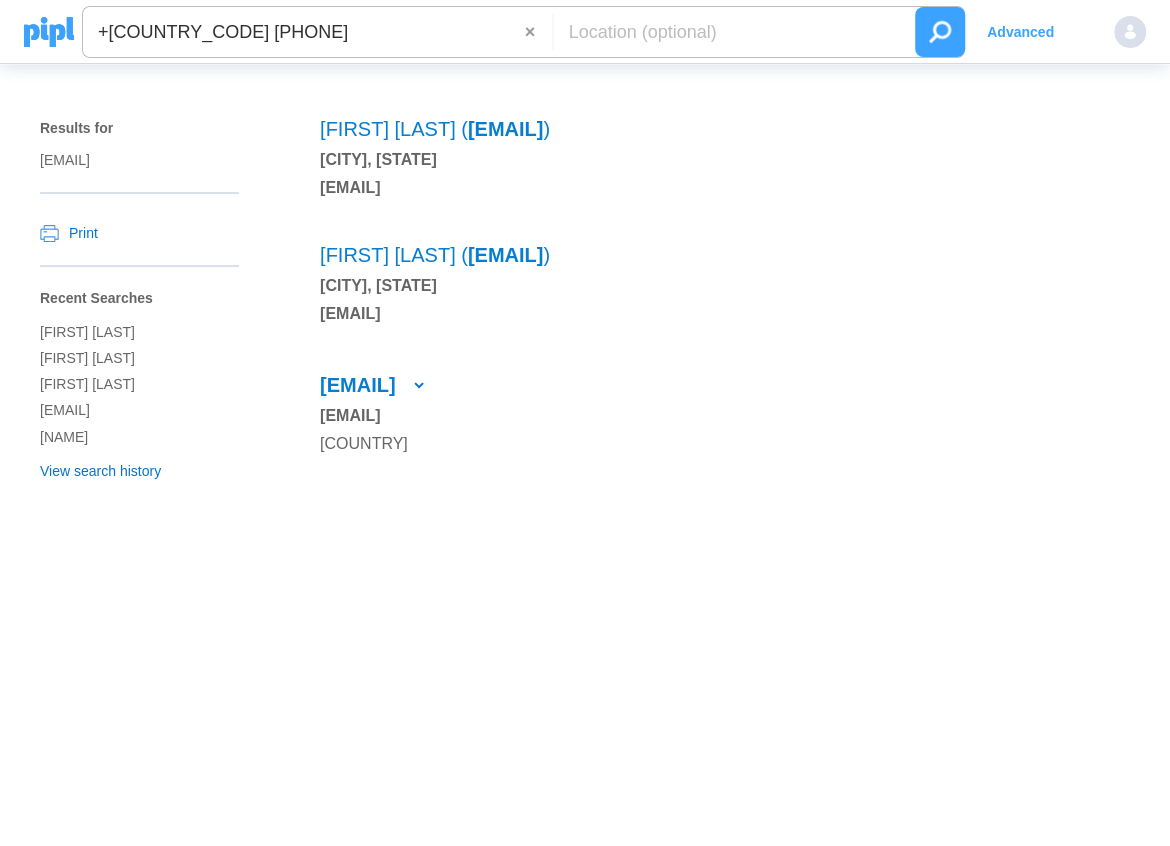 type on "+1 (954) 393-5751" 